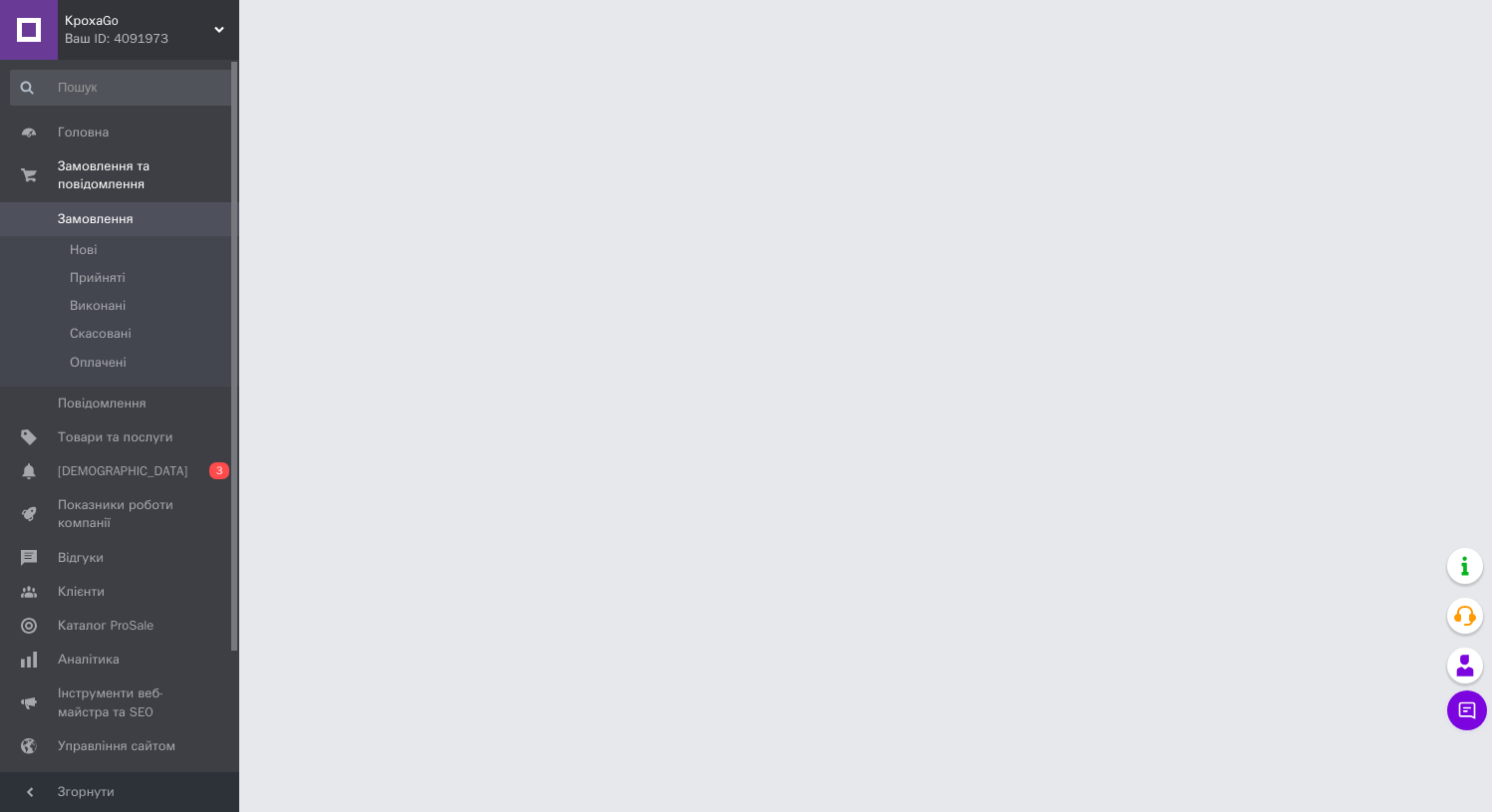 scroll, scrollTop: 0, scrollLeft: 0, axis: both 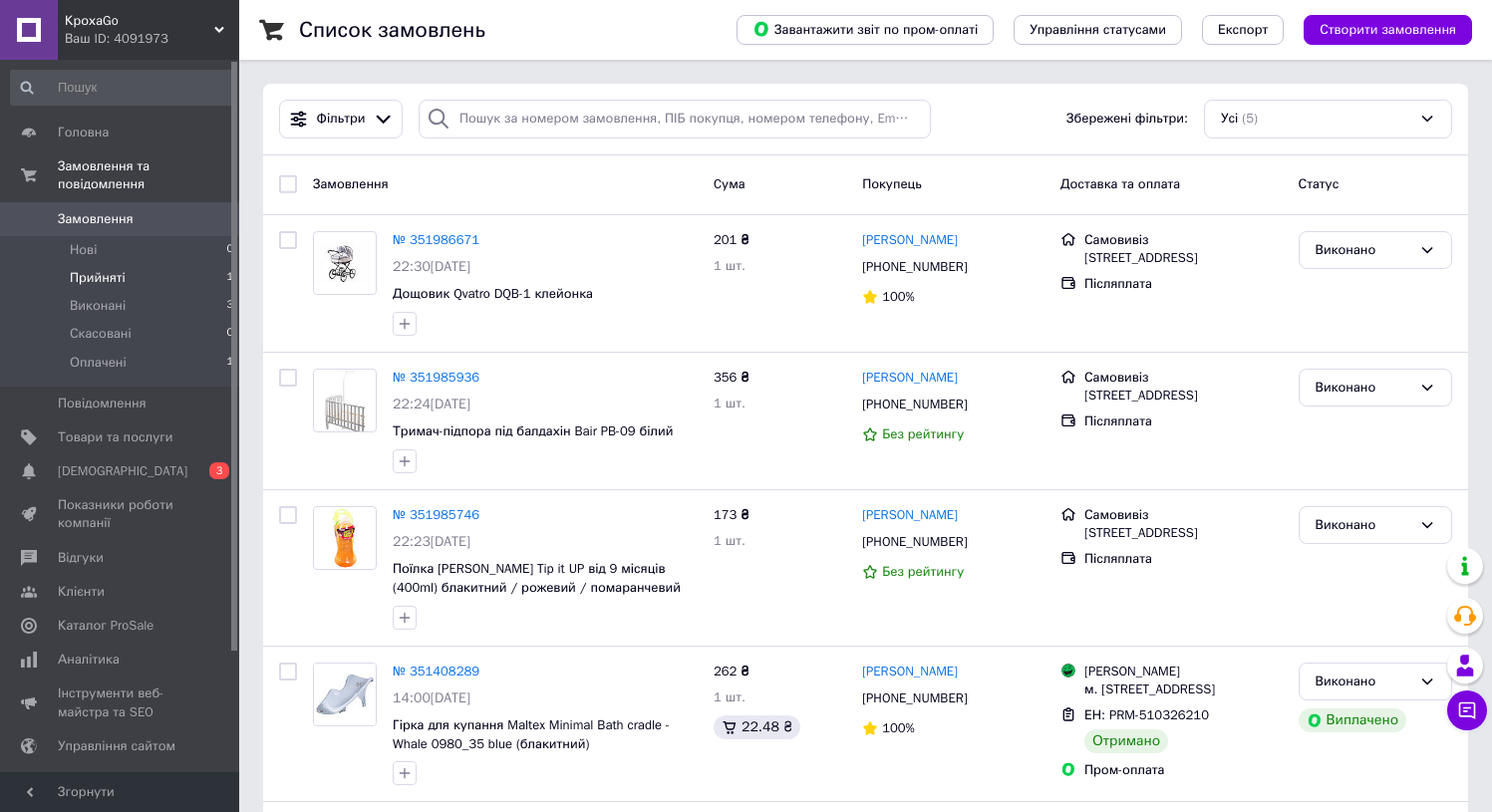 click on "Прийняті" at bounding box center [98, 278] 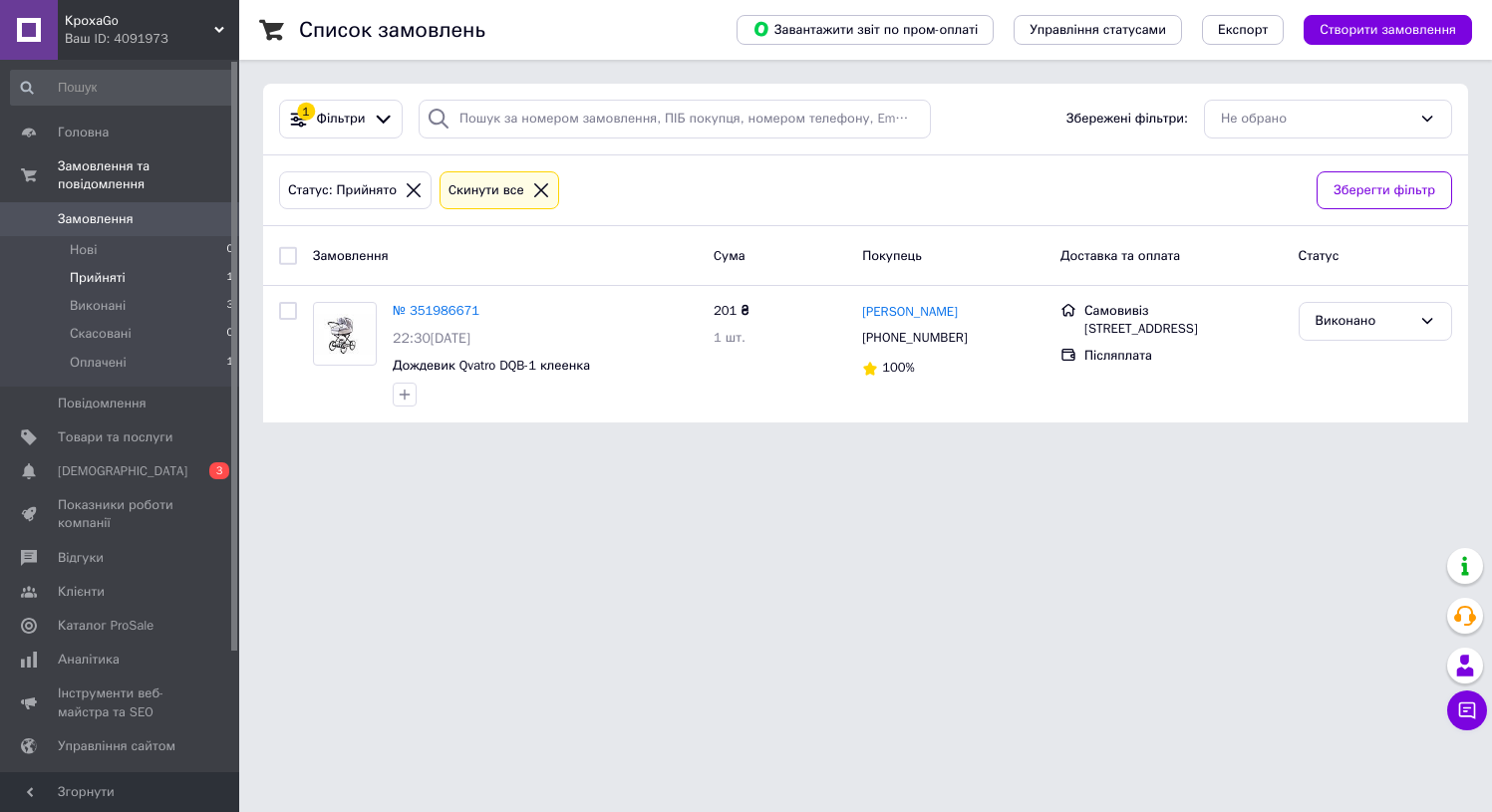 click on "Замовлення" at bounding box center [96, 219] 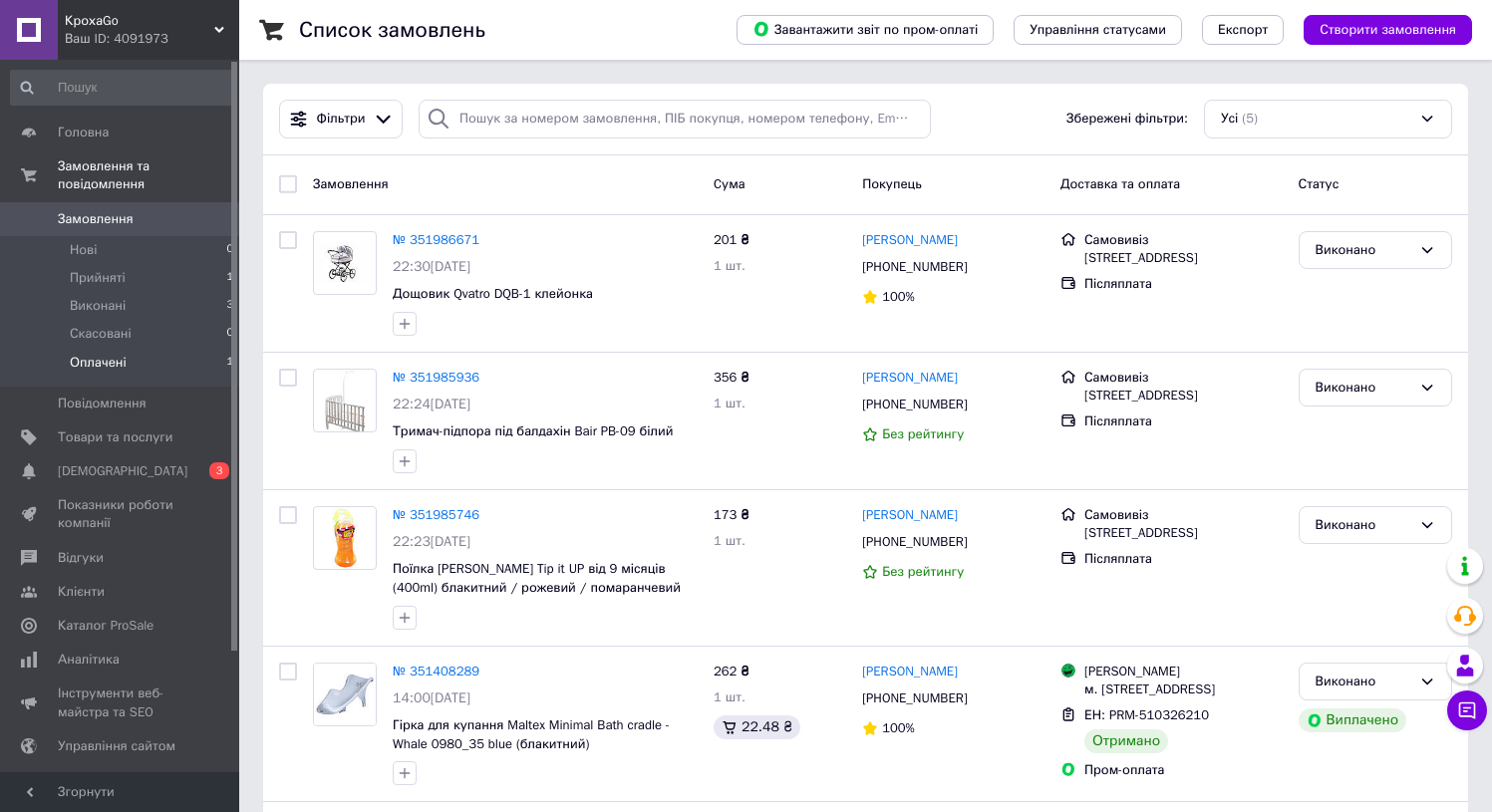 click on "Оплачені" at bounding box center [98, 363] 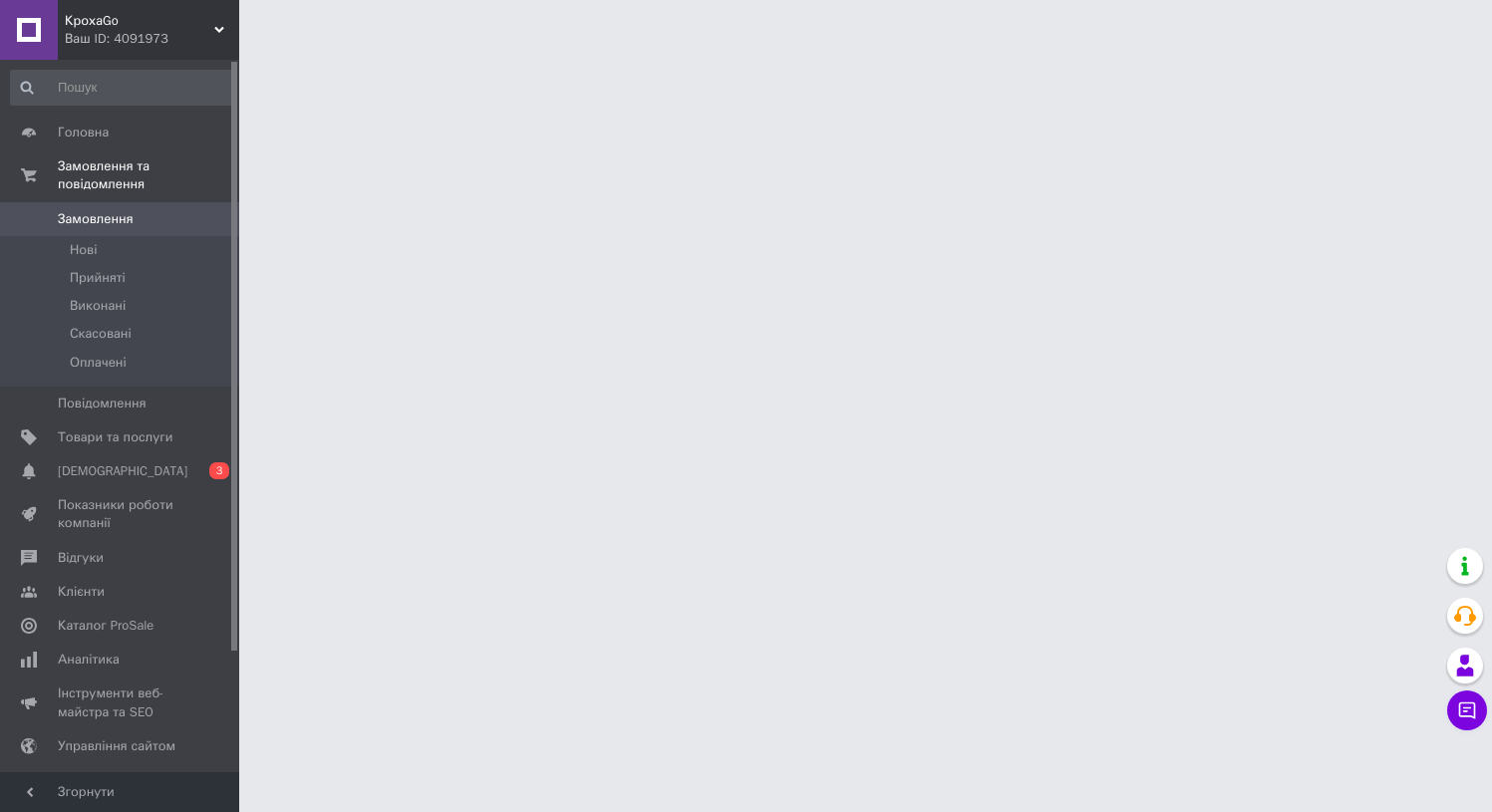 scroll, scrollTop: 0, scrollLeft: 0, axis: both 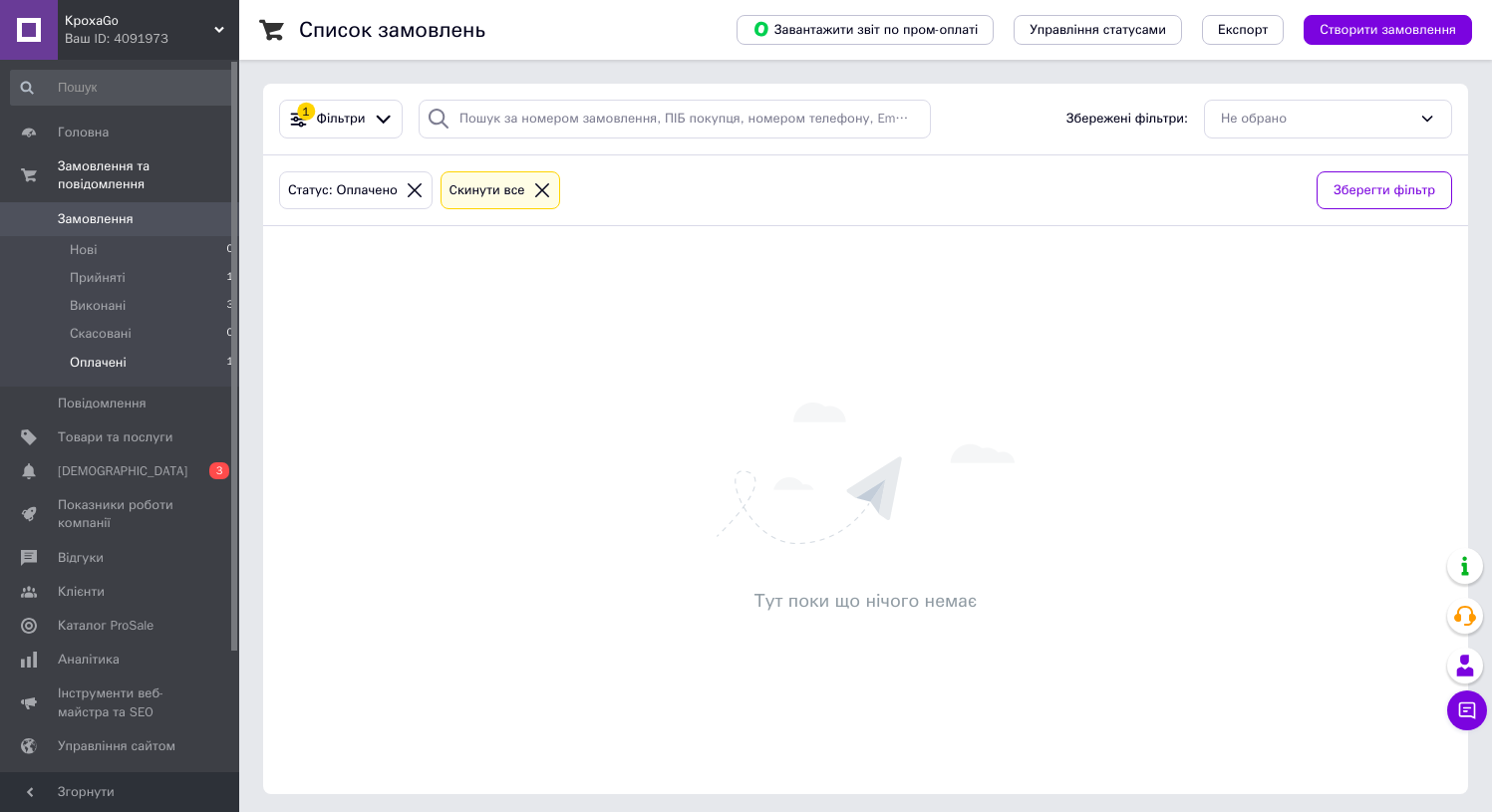 click on "Замовлення" at bounding box center [96, 219] 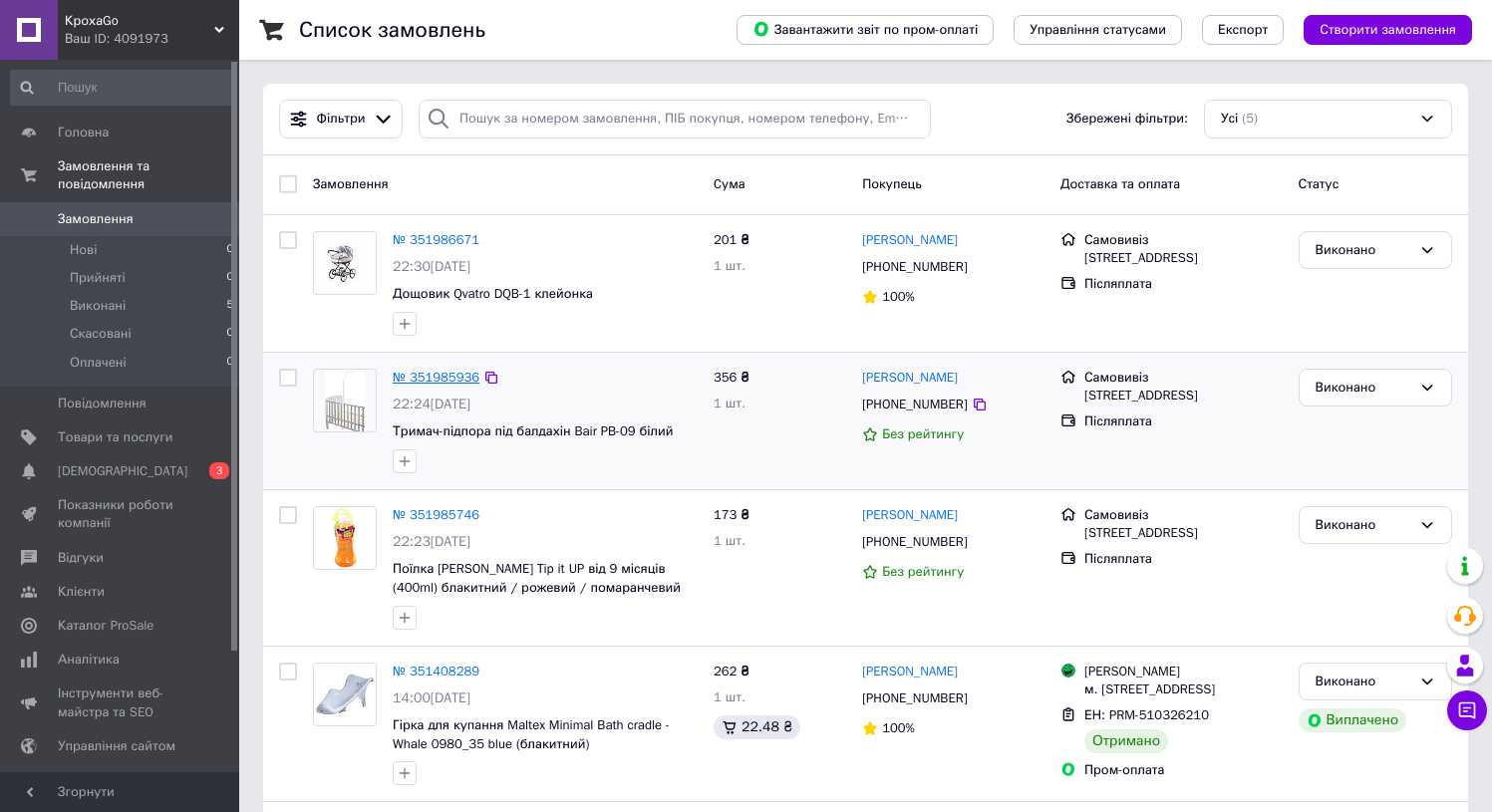 click on "№ 351985936" at bounding box center [436, 377] 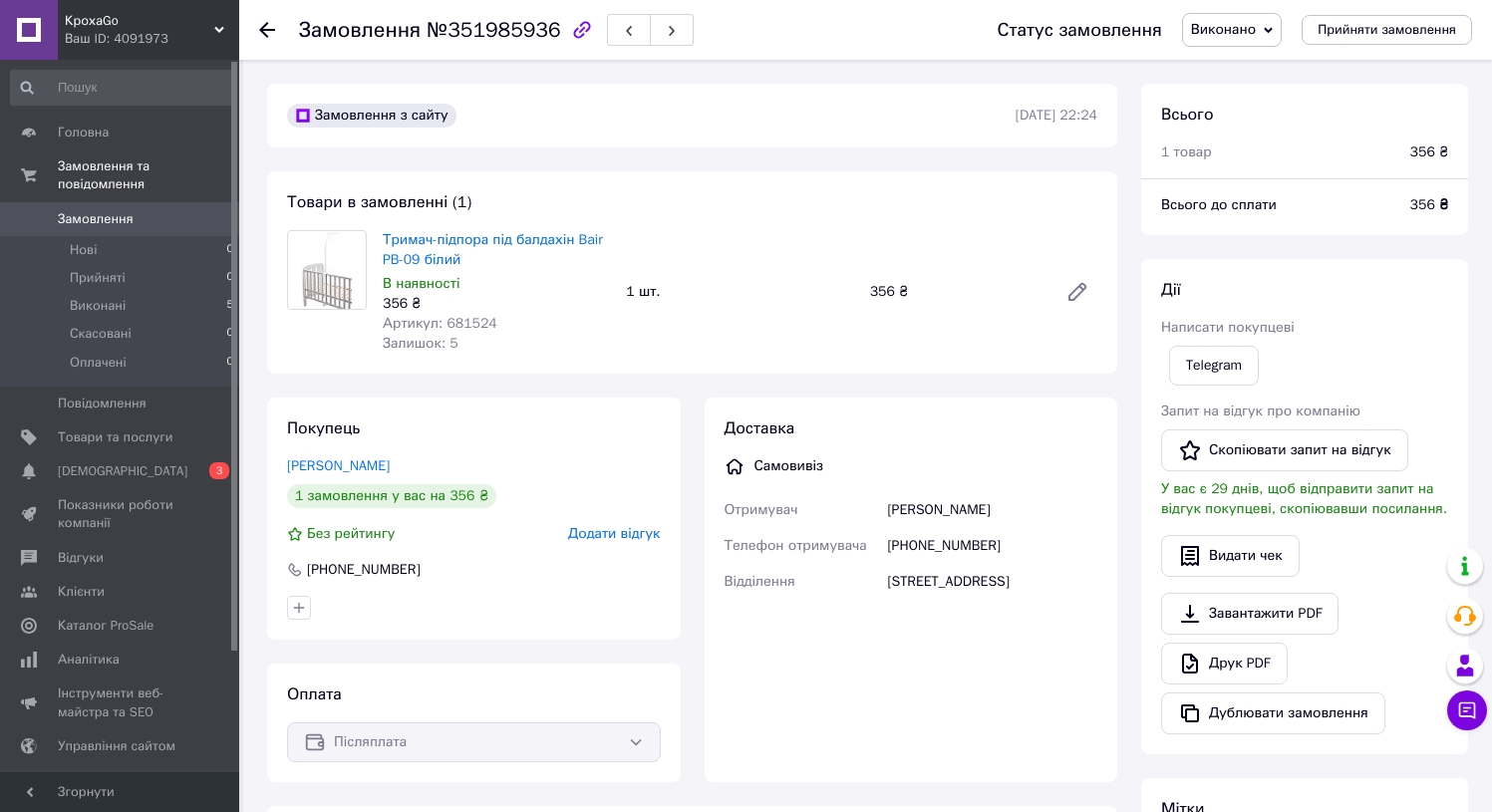 click 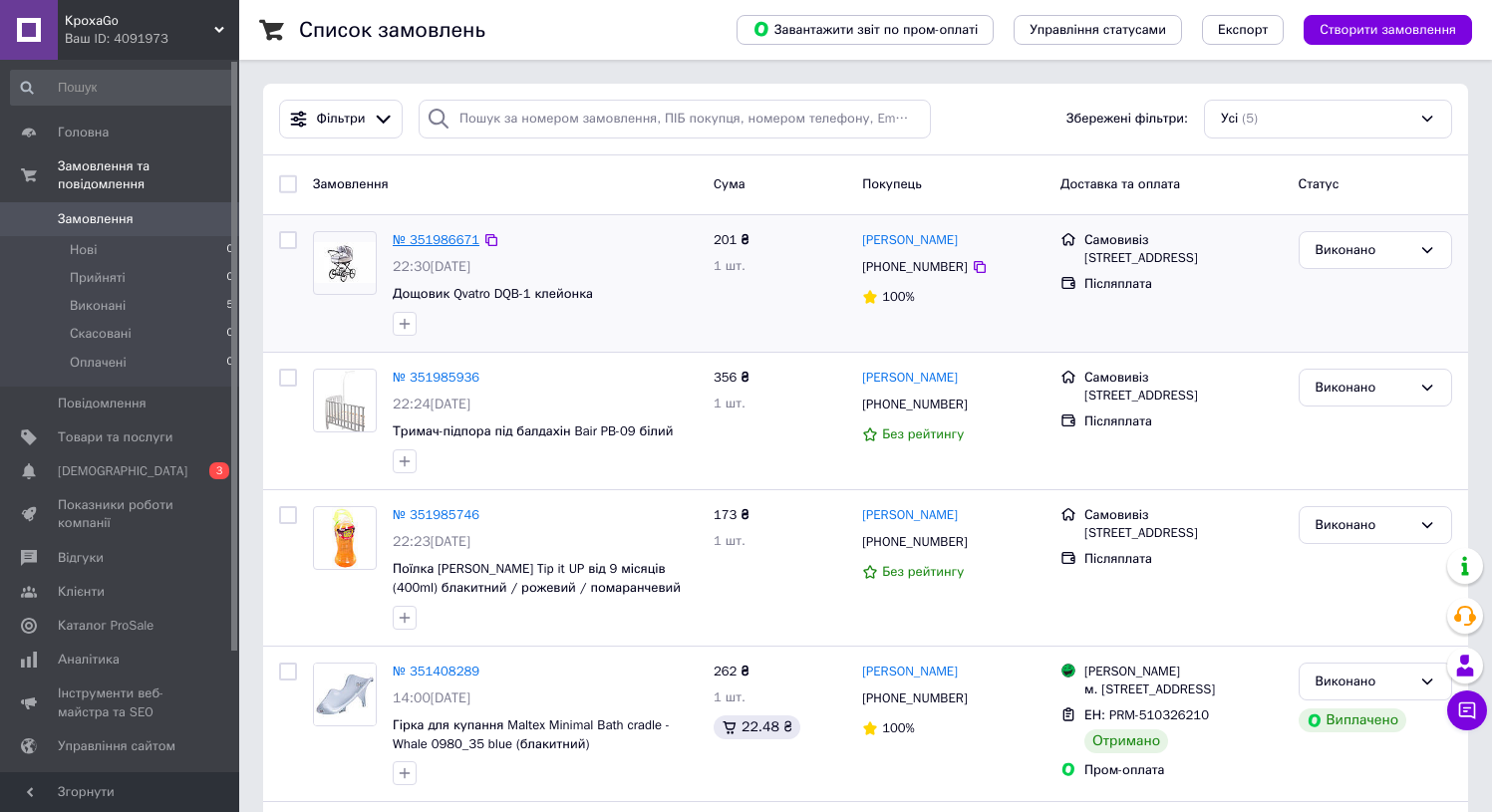 click on "№ 351986671" at bounding box center [436, 239] 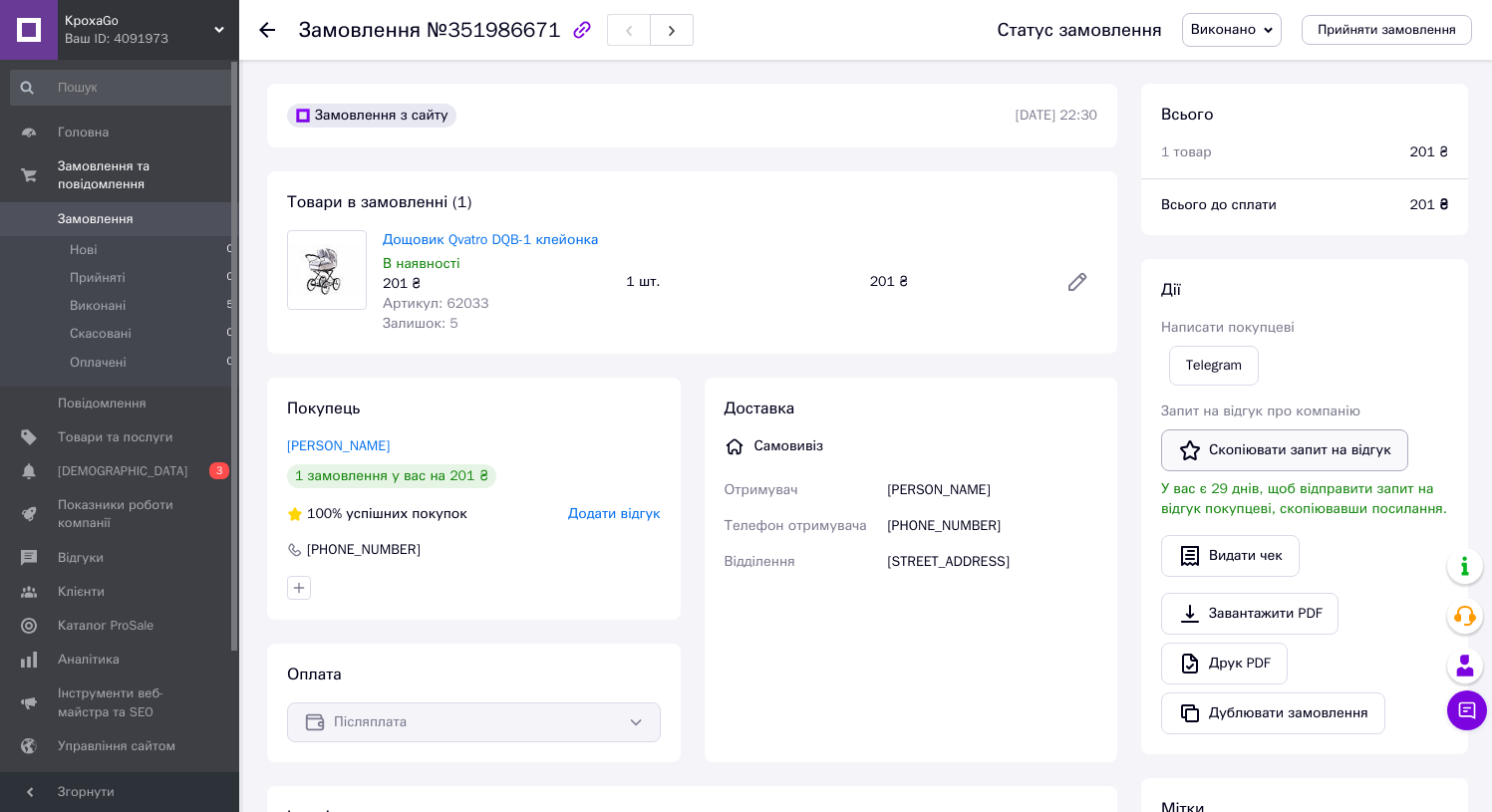 click 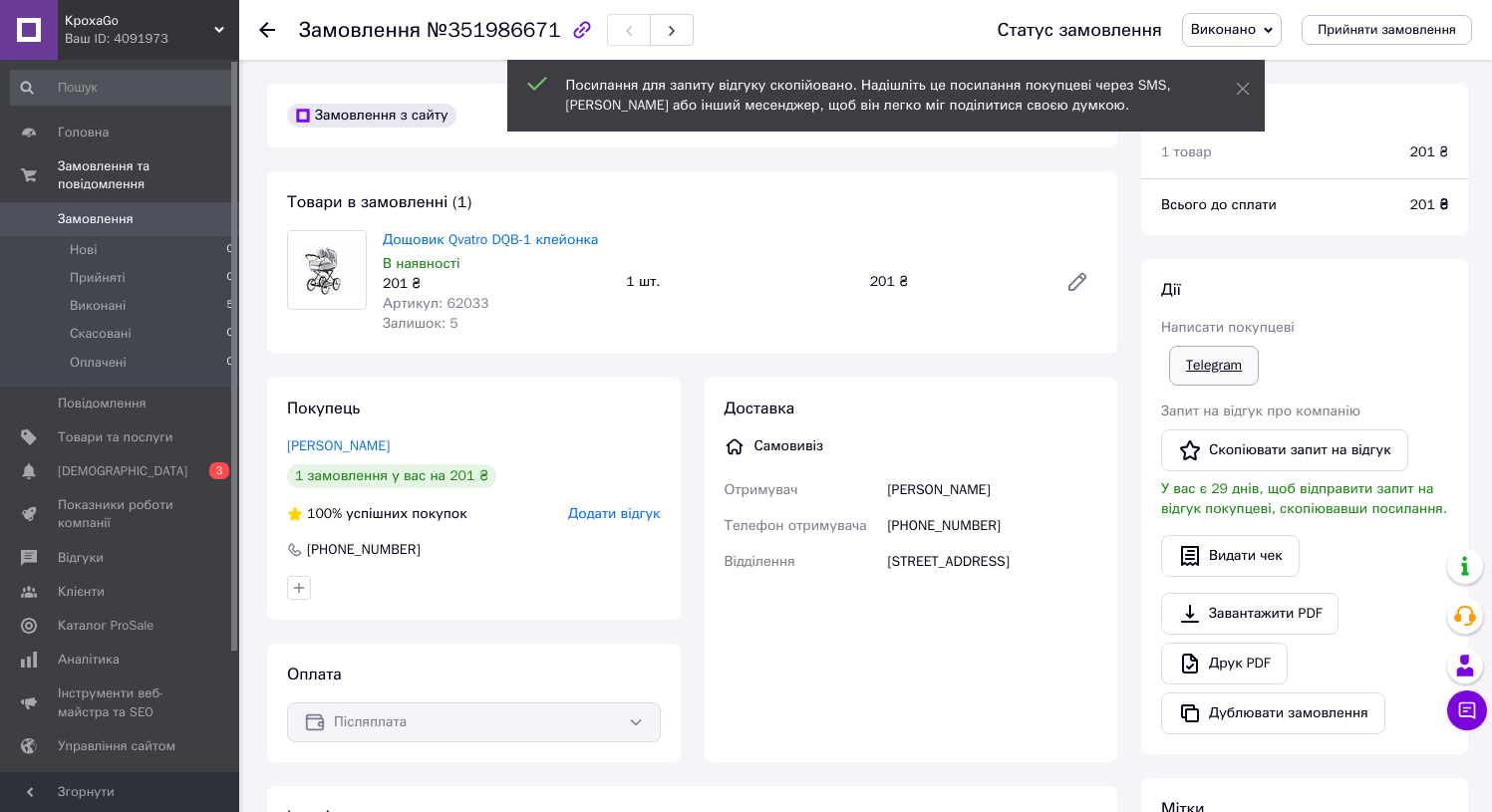 click on "Telegram" at bounding box center (1214, 366) 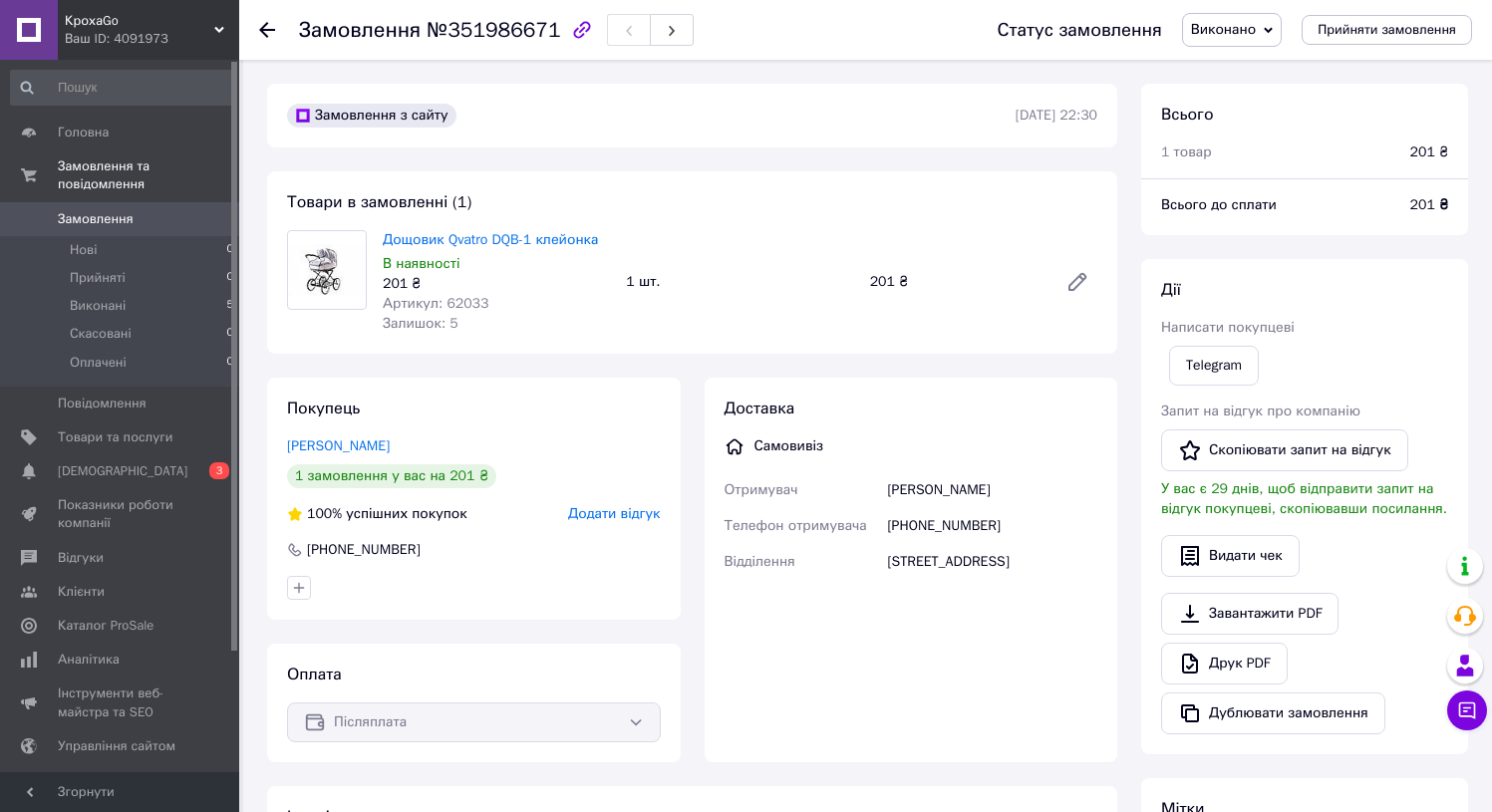 scroll, scrollTop: 0, scrollLeft: 0, axis: both 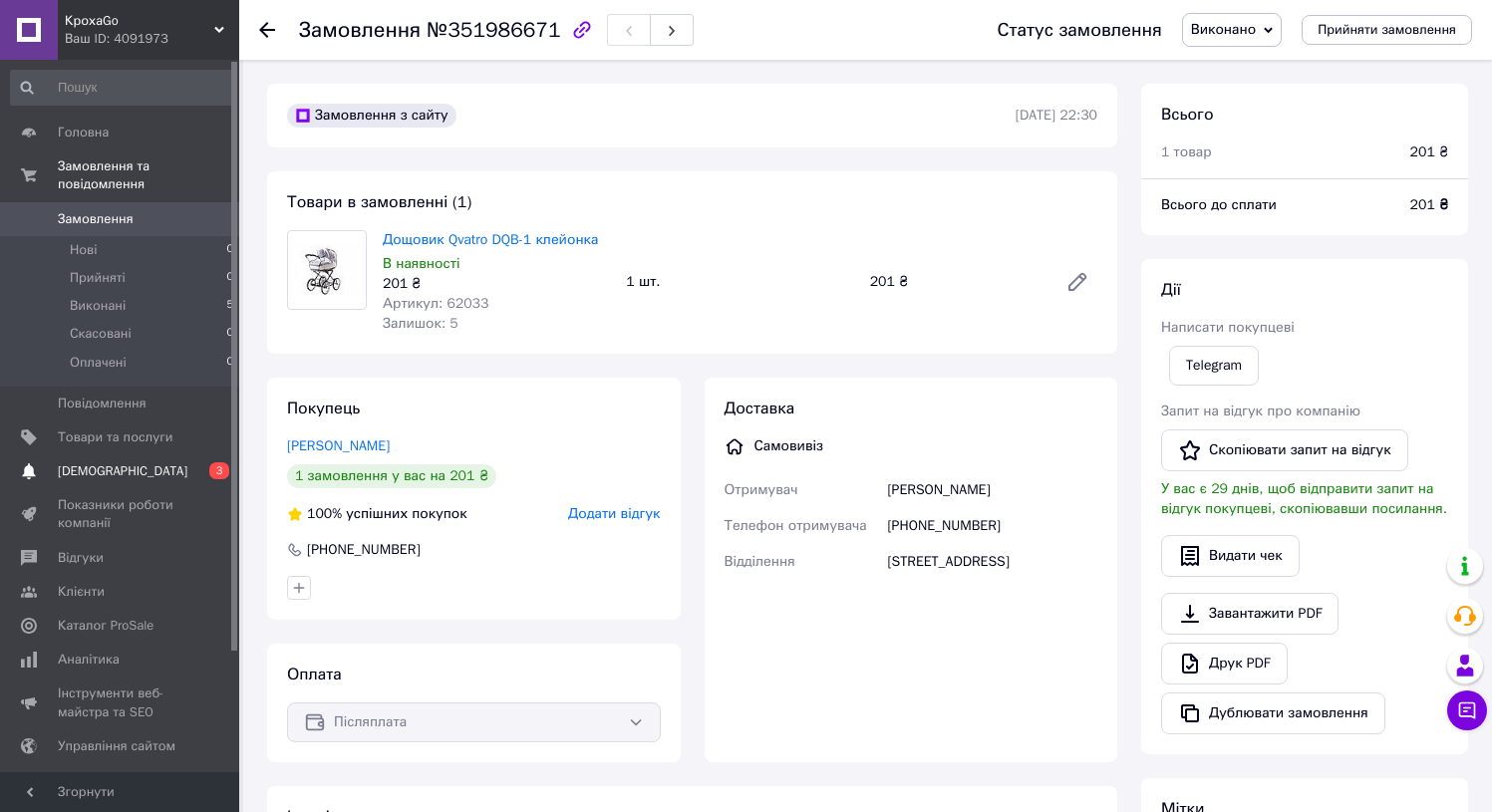 click on "[DEMOGRAPHIC_DATA]" at bounding box center (123, 471) 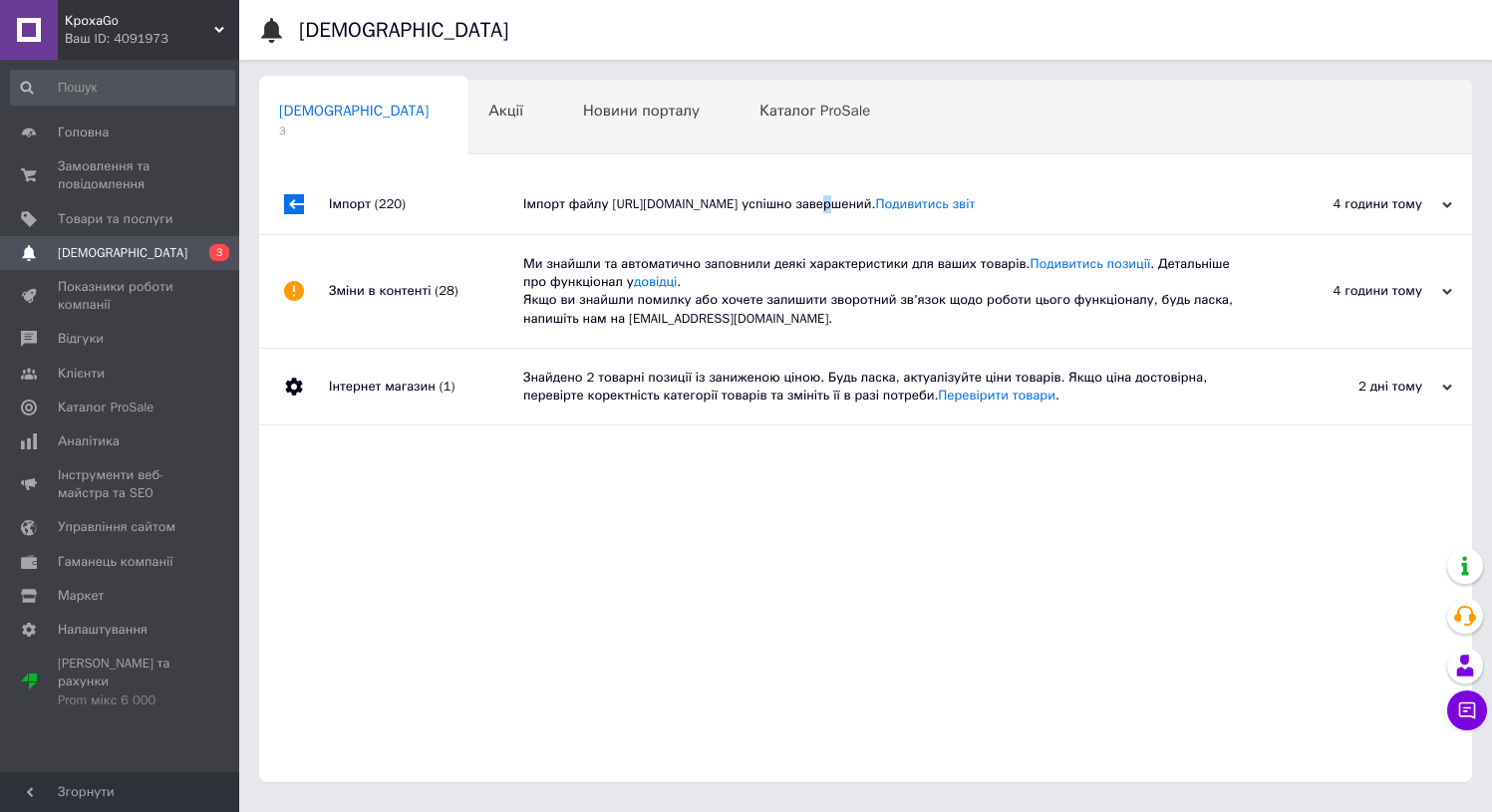 click on "Імпорт файлу http://detopt.com.ua/content/export_prom_ua.xml успішно завершений.  Подивитись звіт" at bounding box center (888, 204) 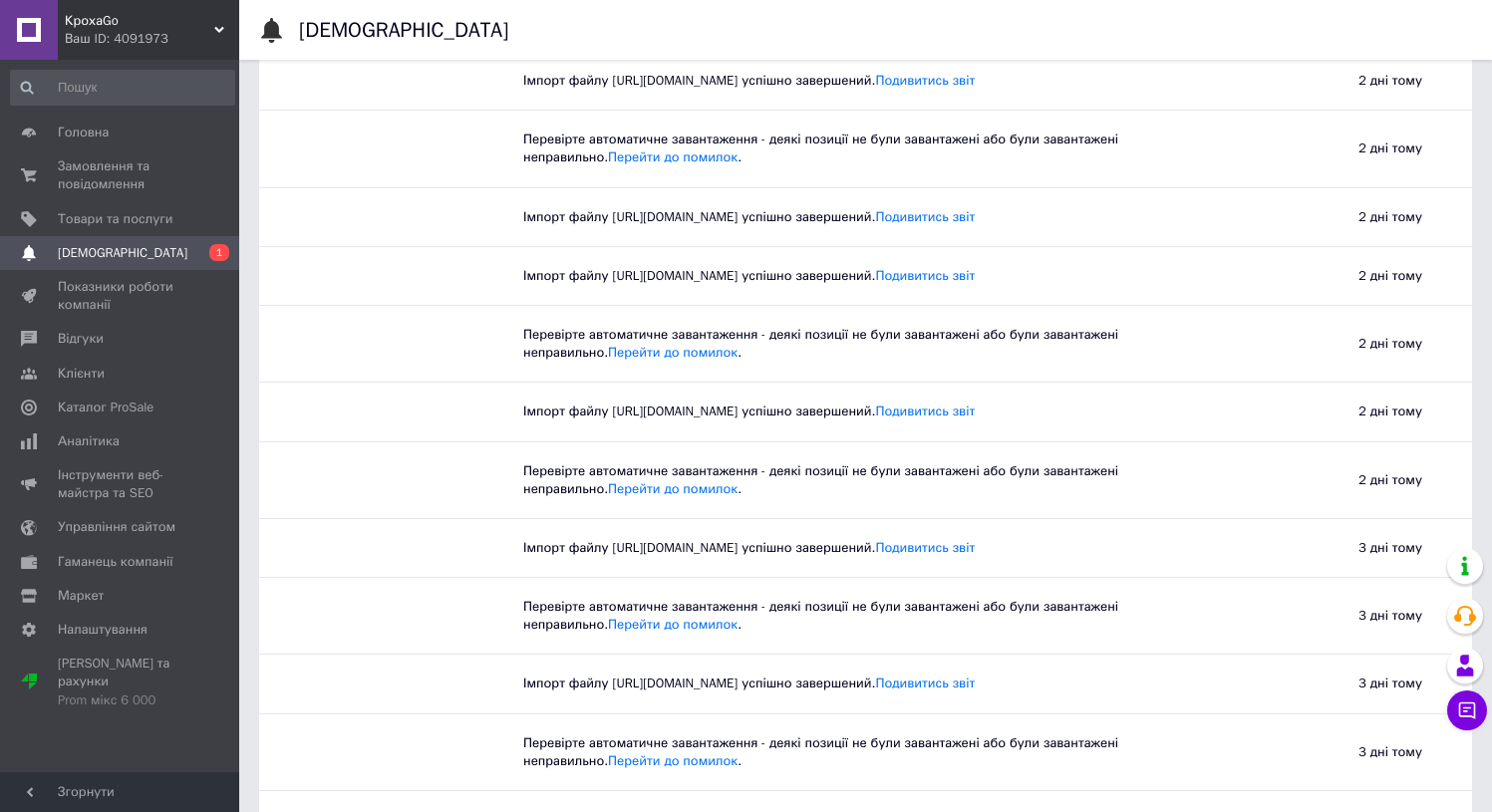 scroll, scrollTop: 0, scrollLeft: 0, axis: both 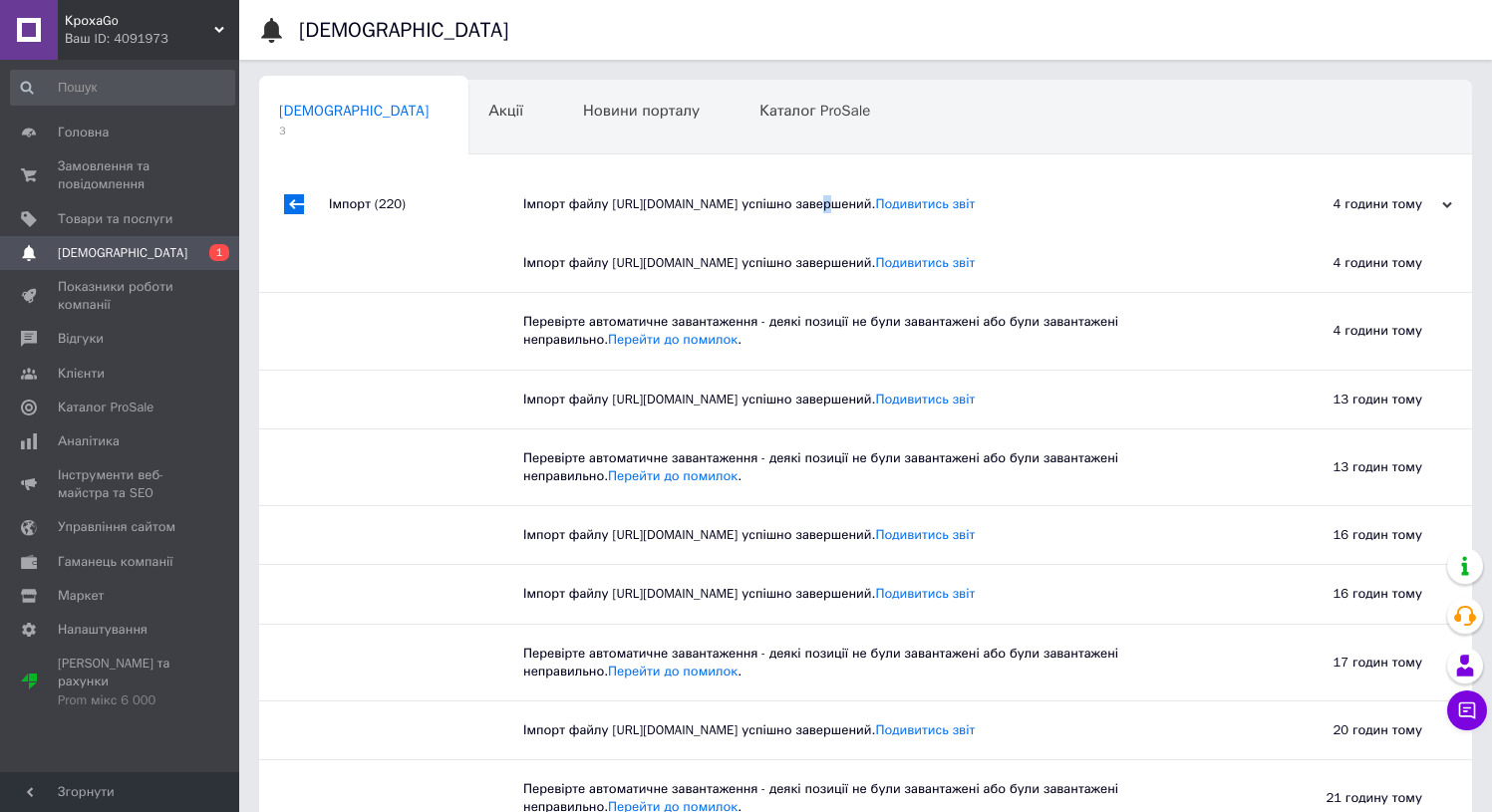 click on "[DEMOGRAPHIC_DATA]" at bounding box center (123, 253) 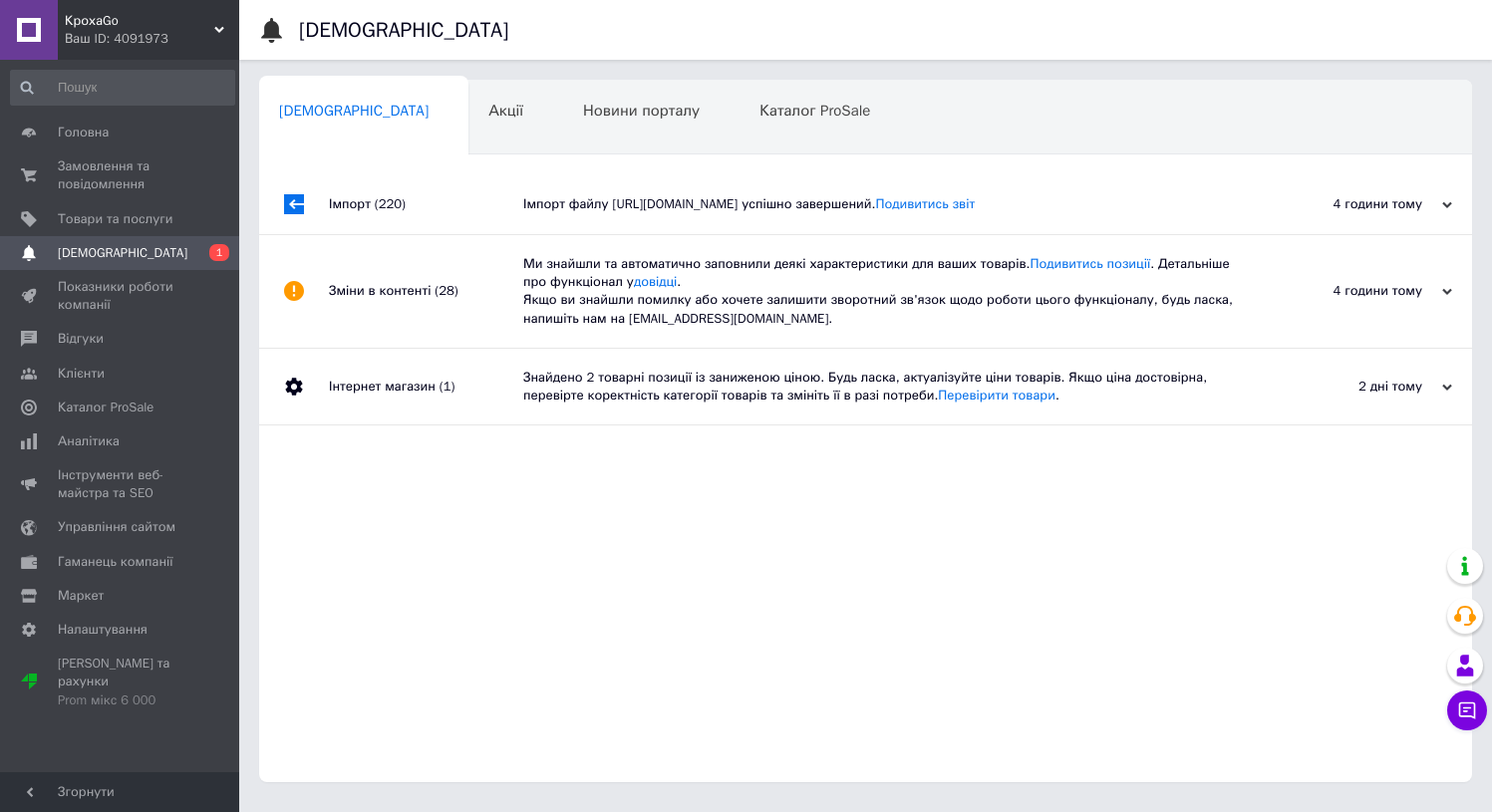 click on "Ми знайшли та автоматично заповнили деякі характеристики для ваших товарів.  Подивитись позиції . Детальніше про функціонал у  довідці . Якщо ви знайшли помилку або хочете залишити зворотний зв'язок щодо роботи цього функціоналу, будь ласка, напишіть нам на moderation@prom.ua." at bounding box center (888, 291) 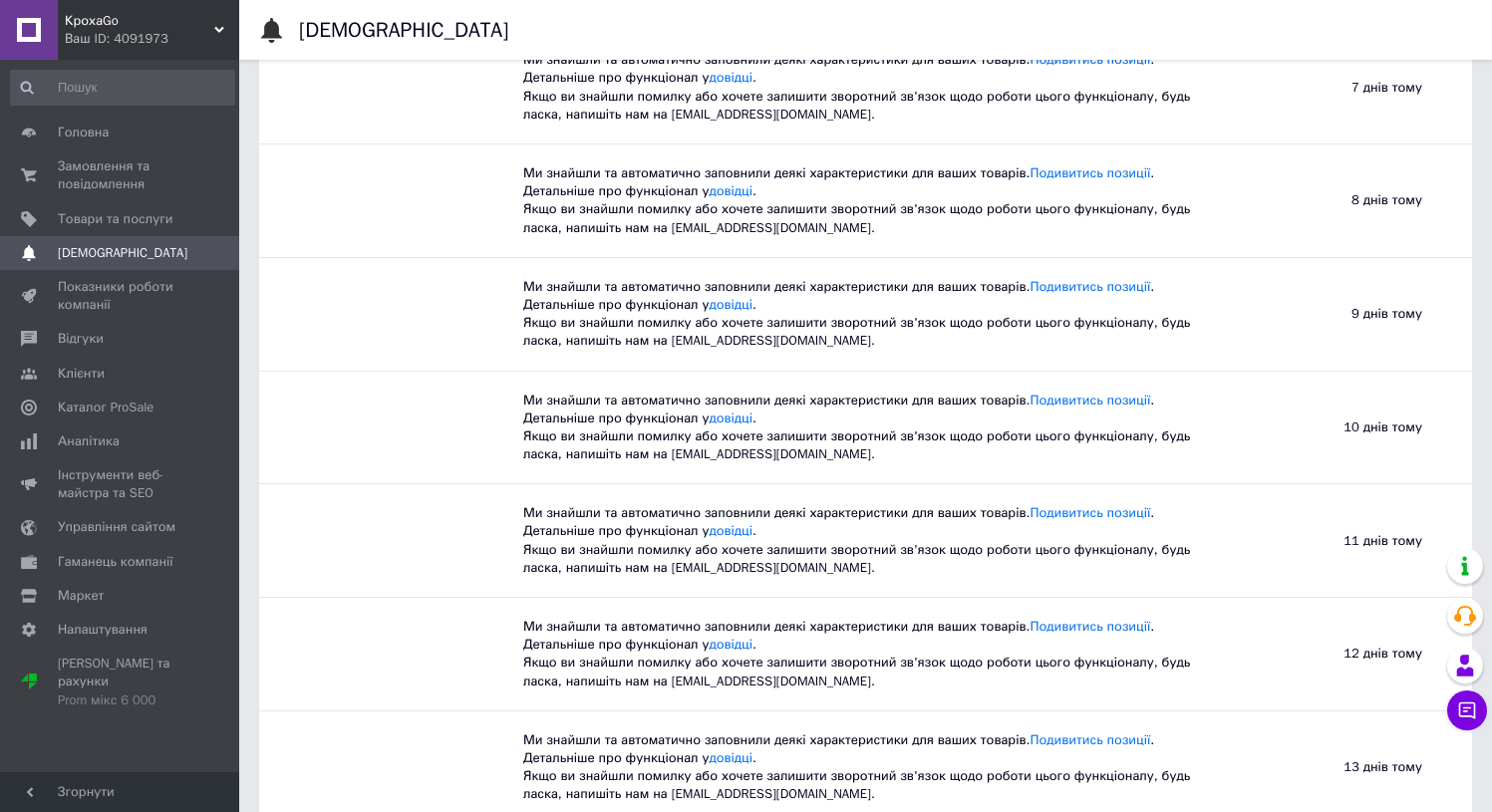 scroll, scrollTop: 0, scrollLeft: 0, axis: both 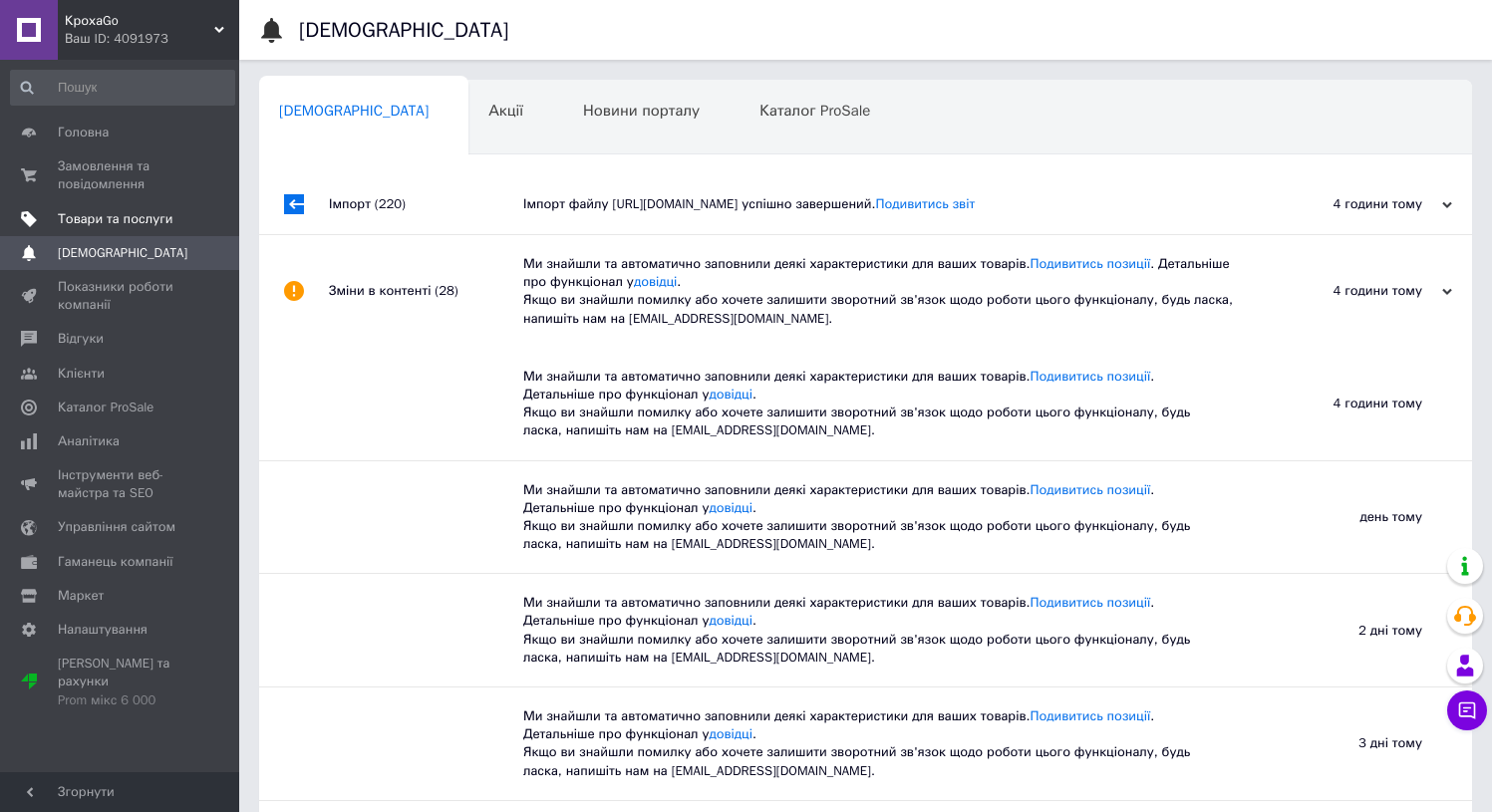 click on "Товари та послуги" at bounding box center [115, 219] 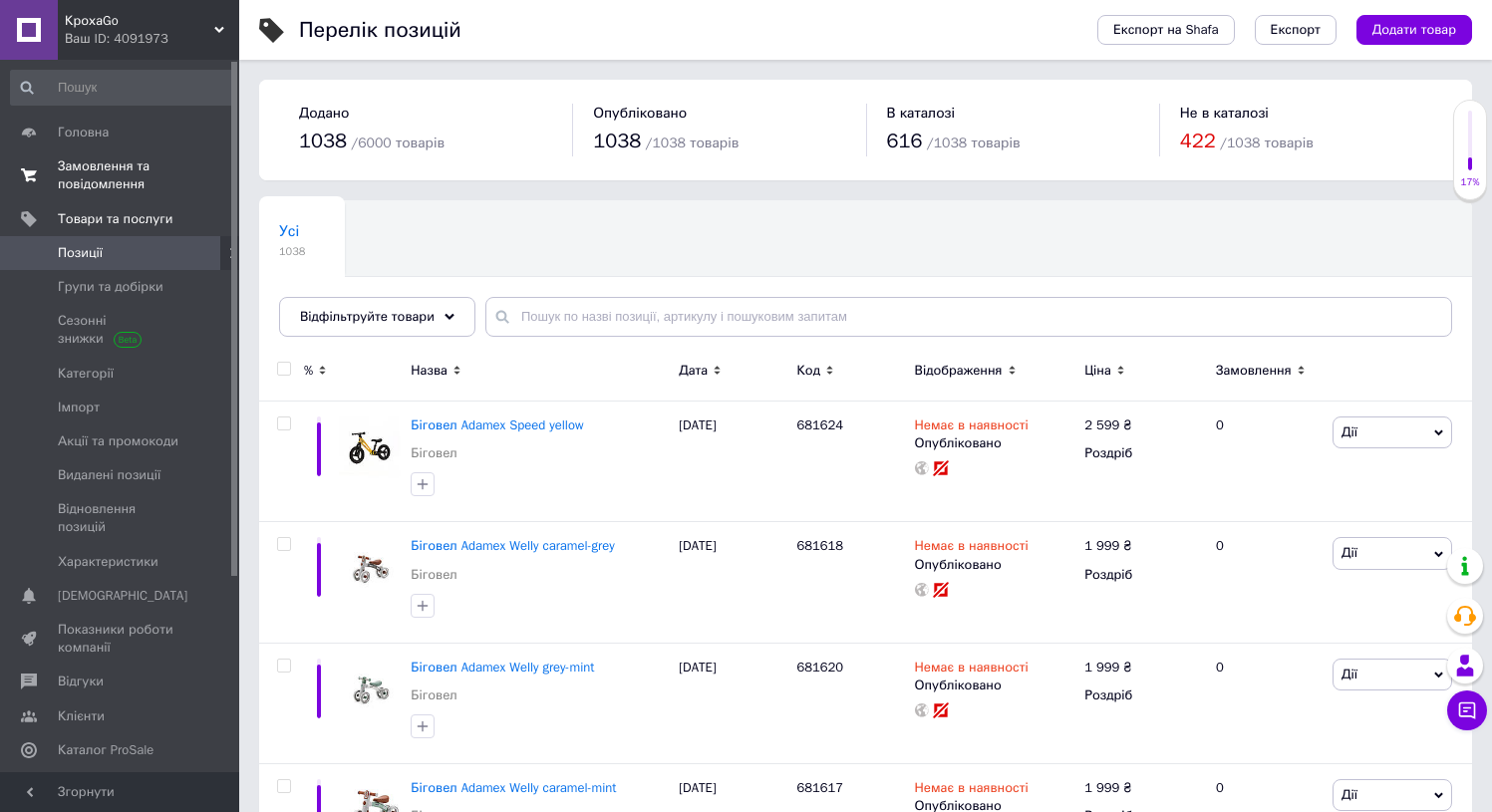 click on "Замовлення та повідомлення" at bounding box center [121, 175] 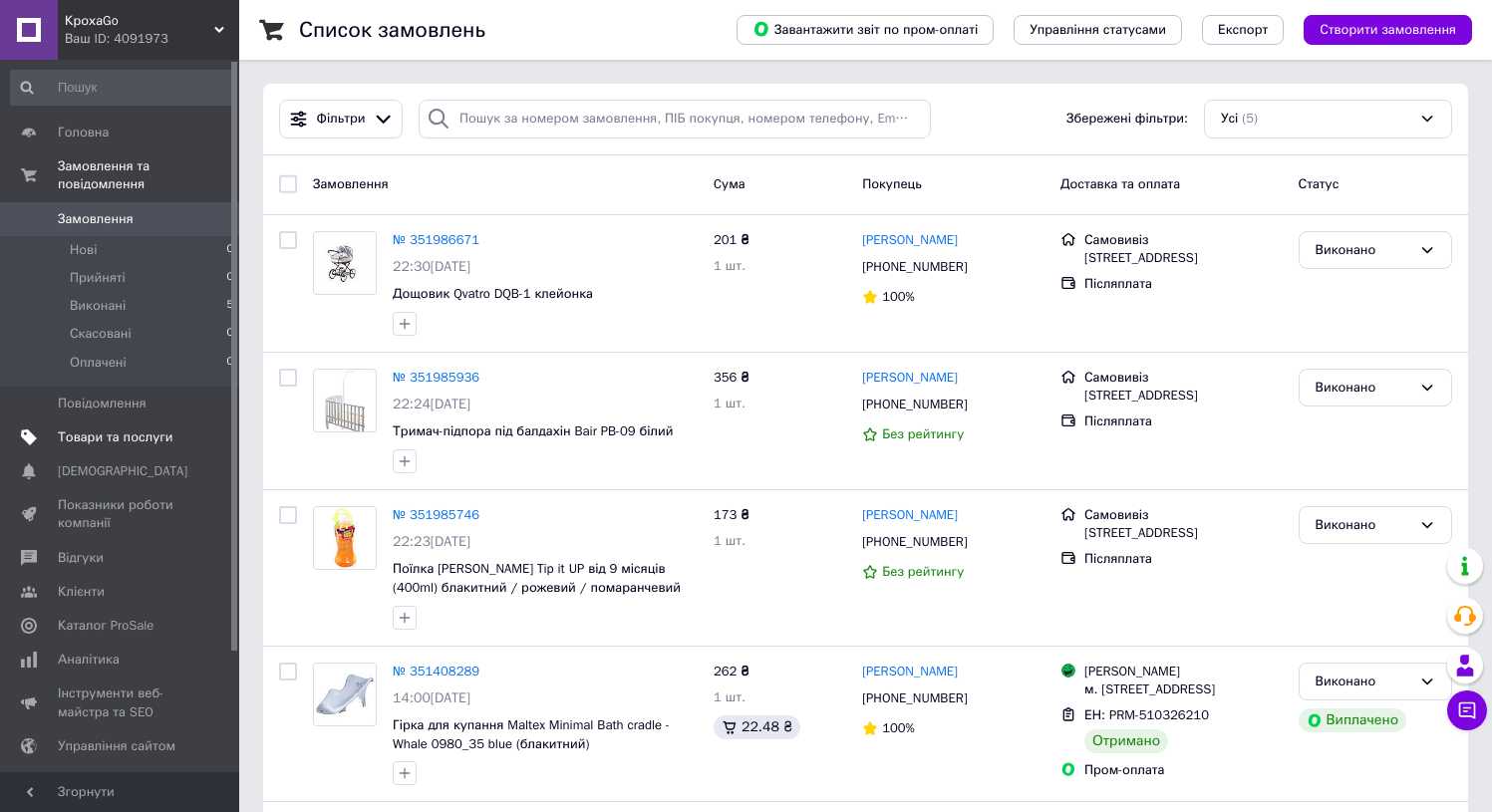click on "Товари та послуги" at bounding box center (115, 437) 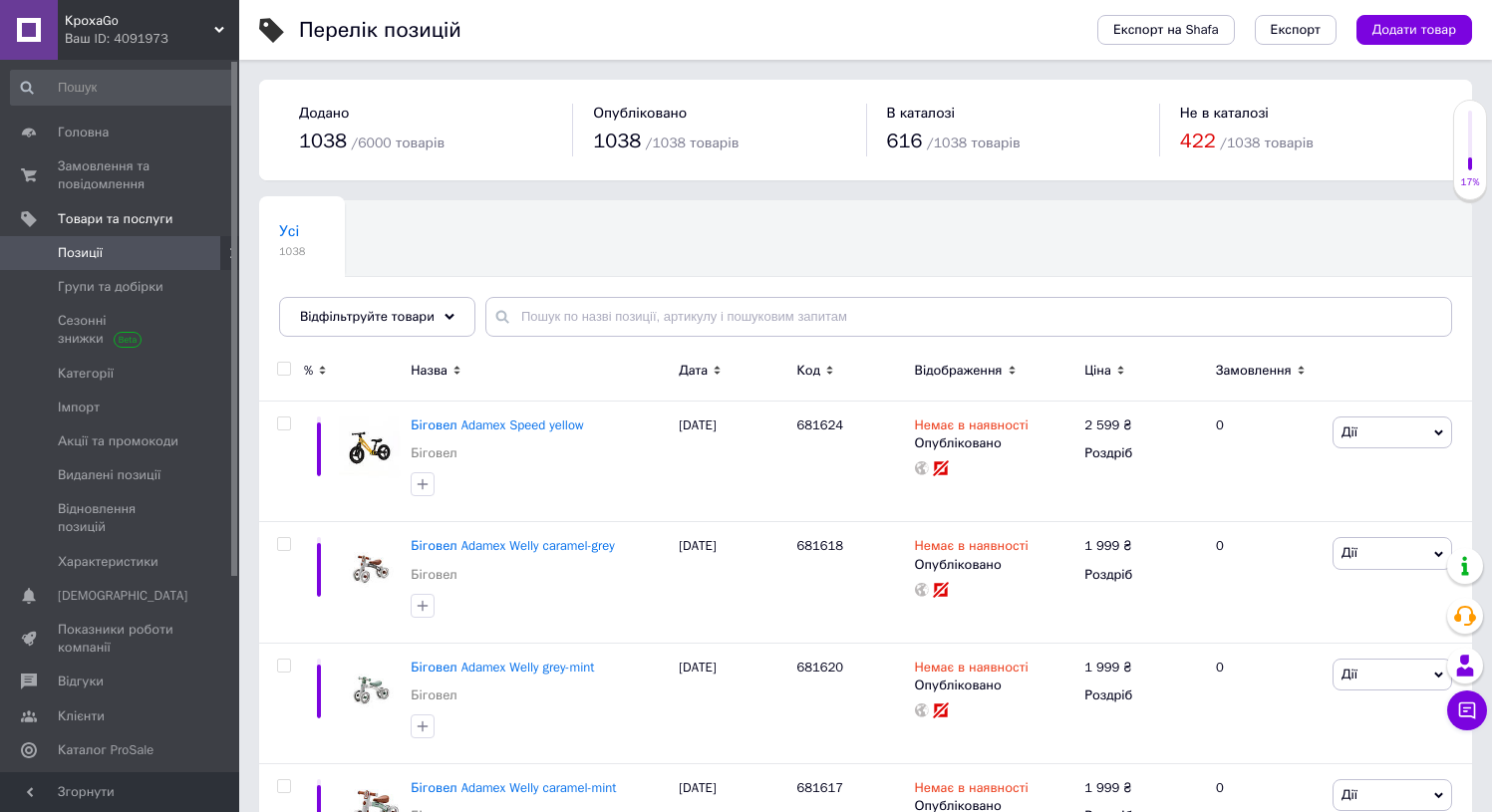 click on "Усі 1038 Ok Відфільтровано...  Зберегти" at bounding box center [865, 278] 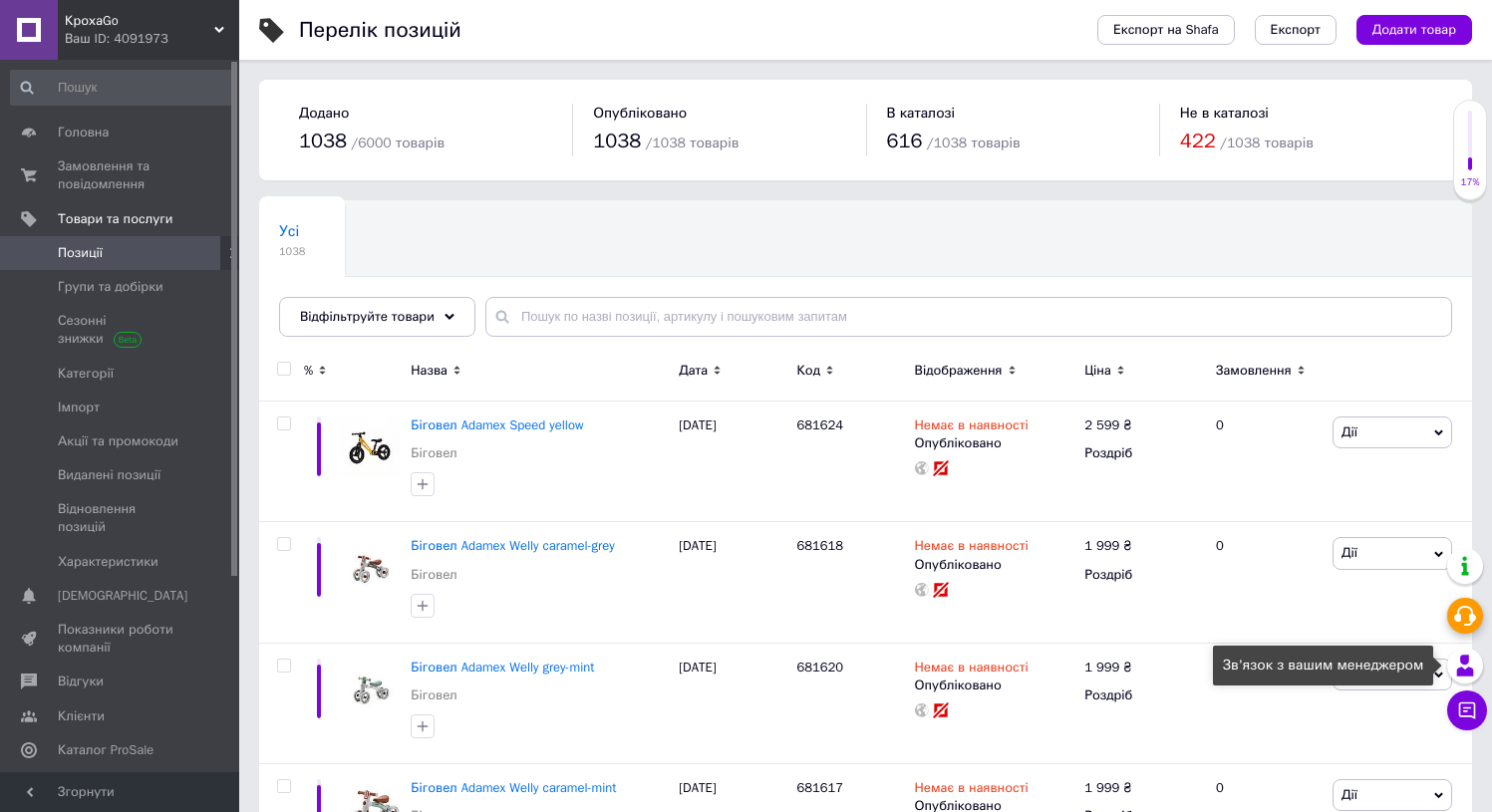 click 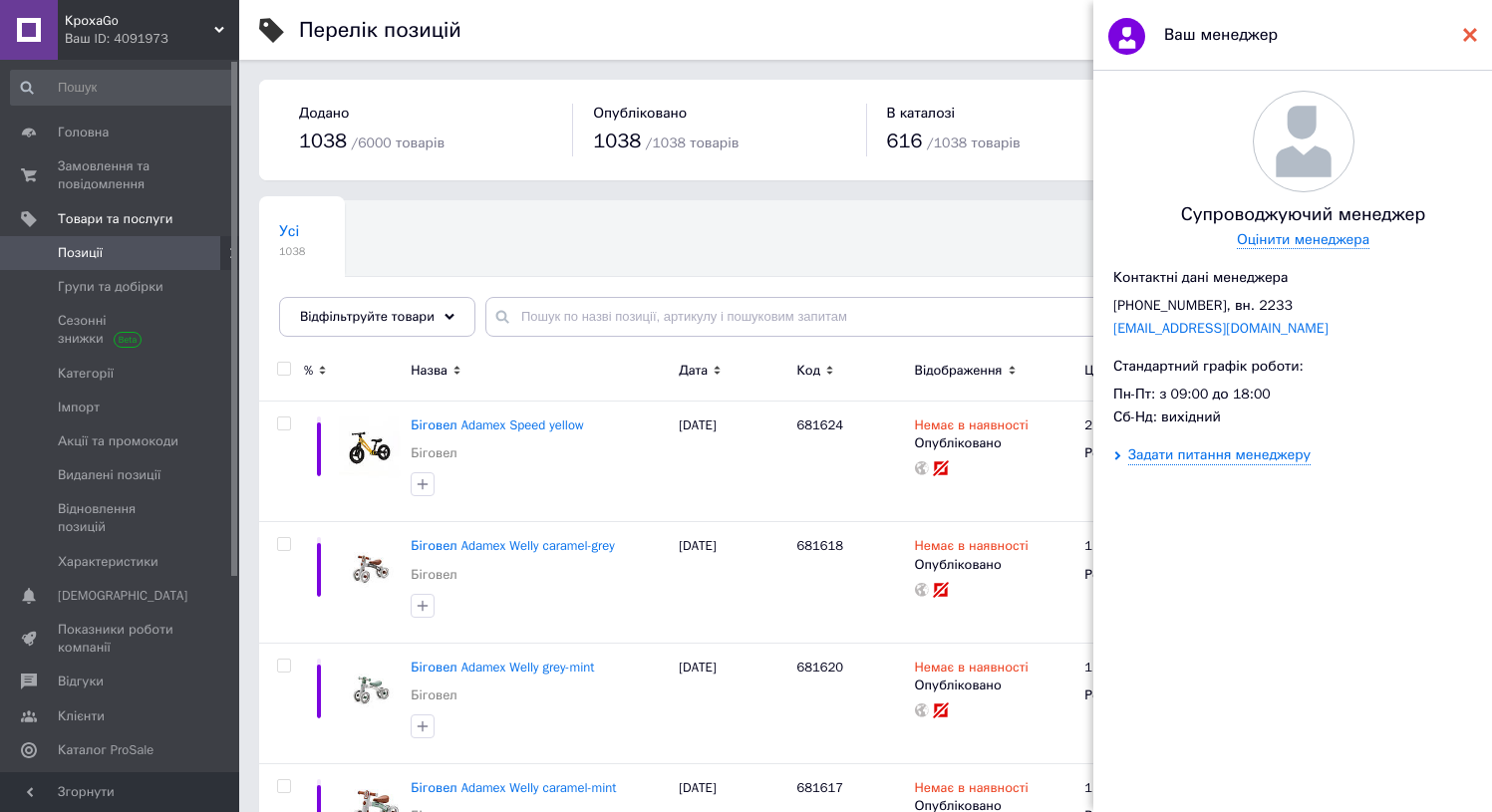 click 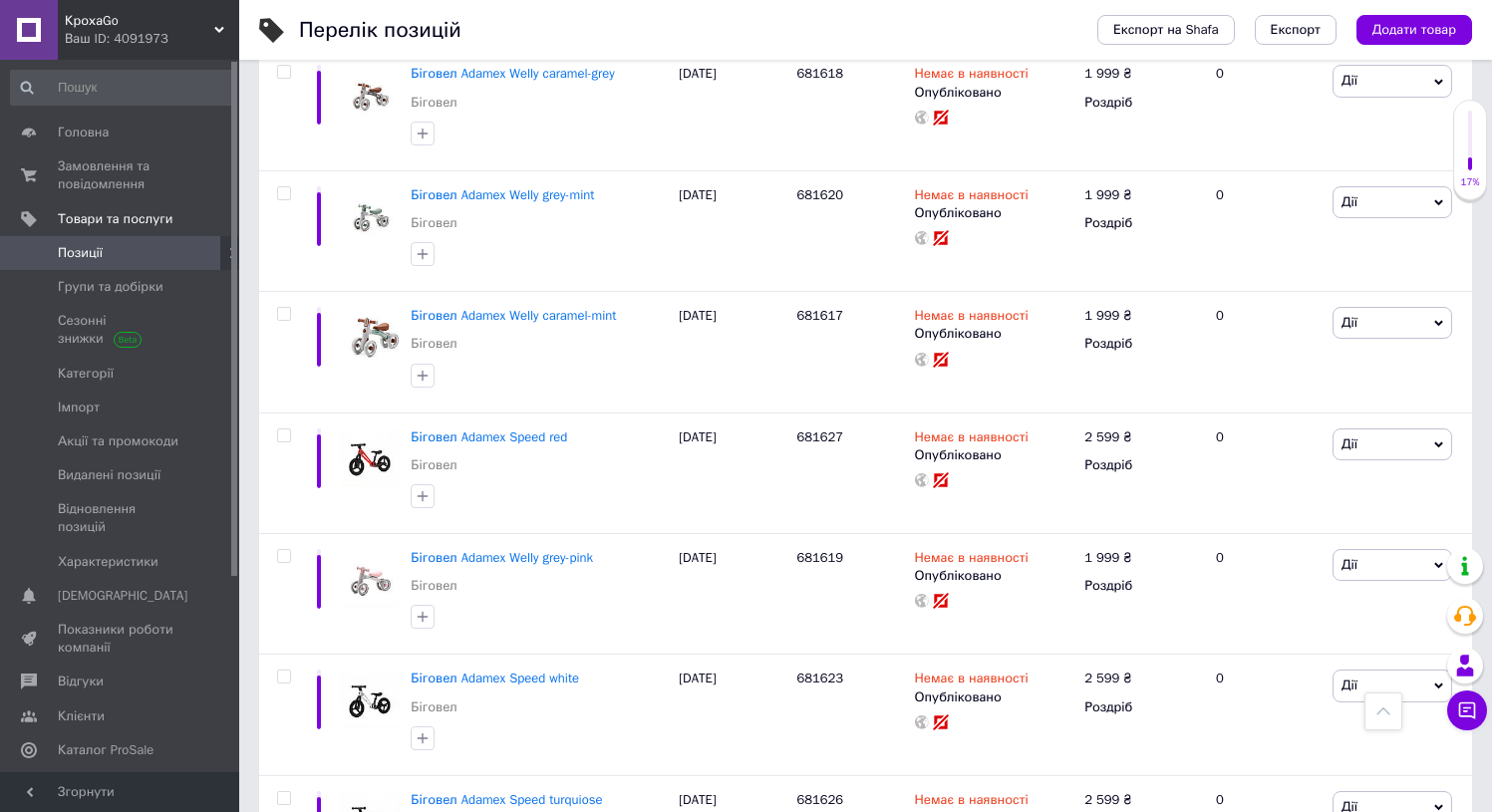 scroll, scrollTop: 0, scrollLeft: 0, axis: both 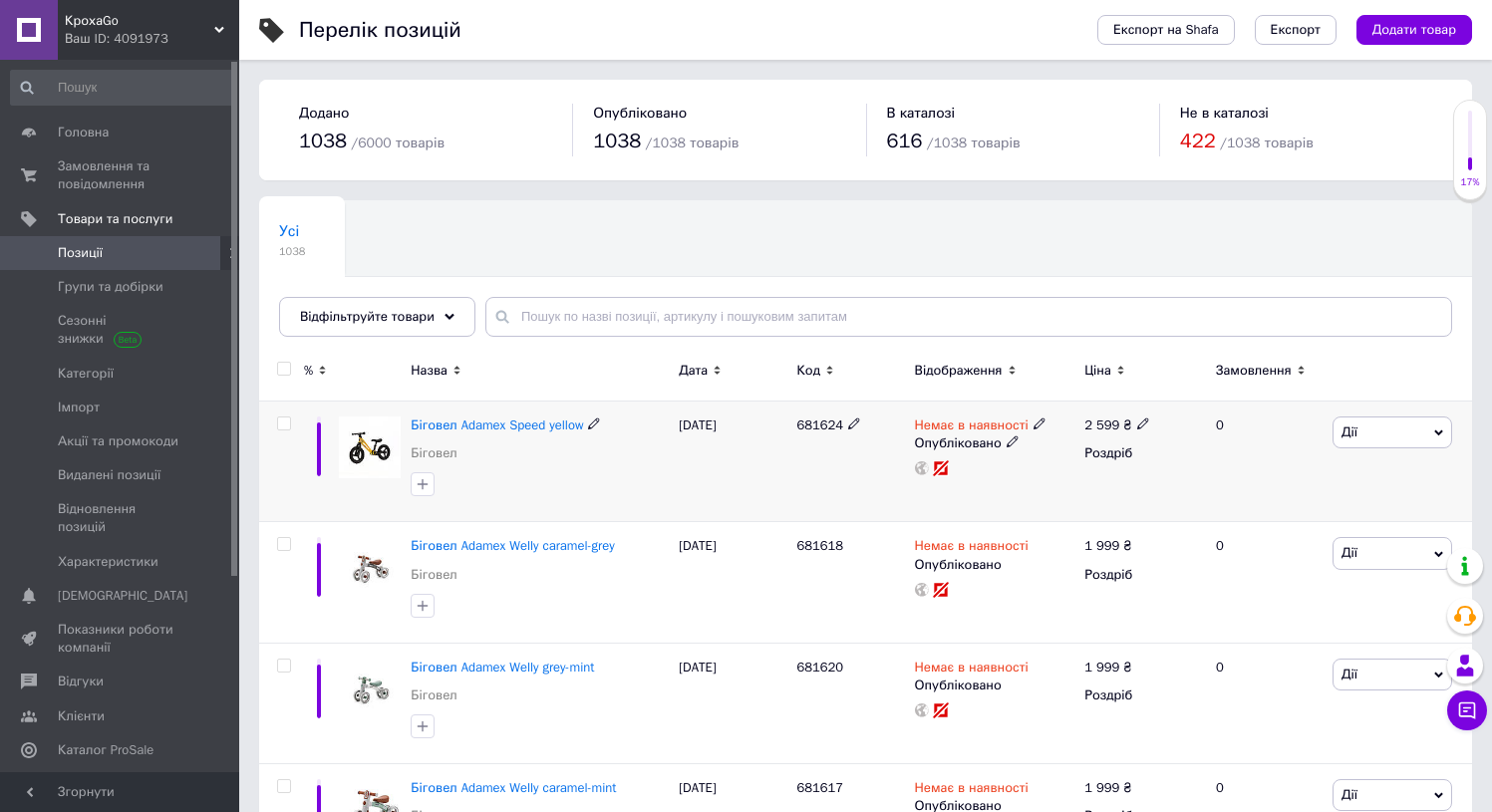 click at bounding box center (283, 423) 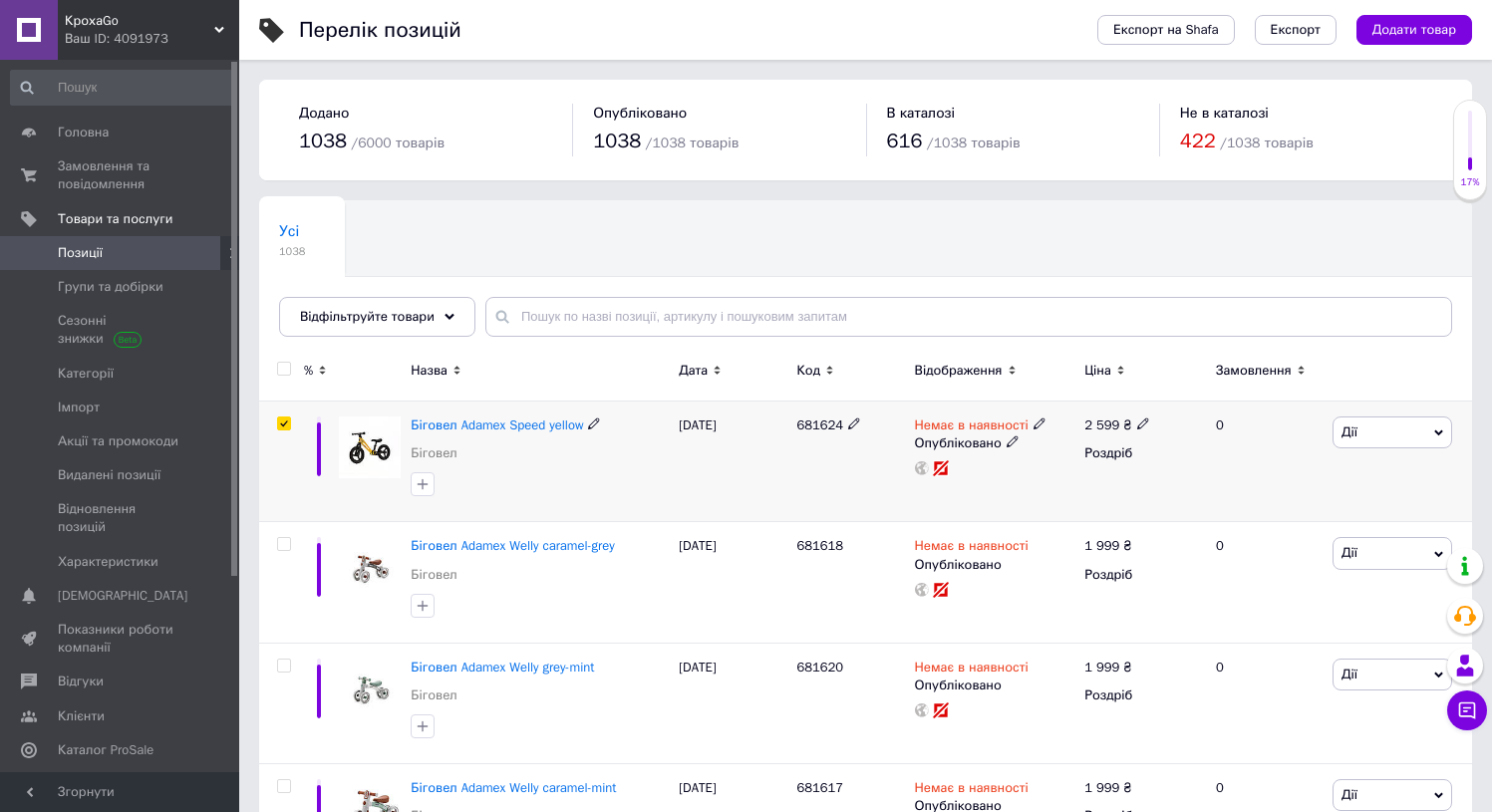 checkbox on "true" 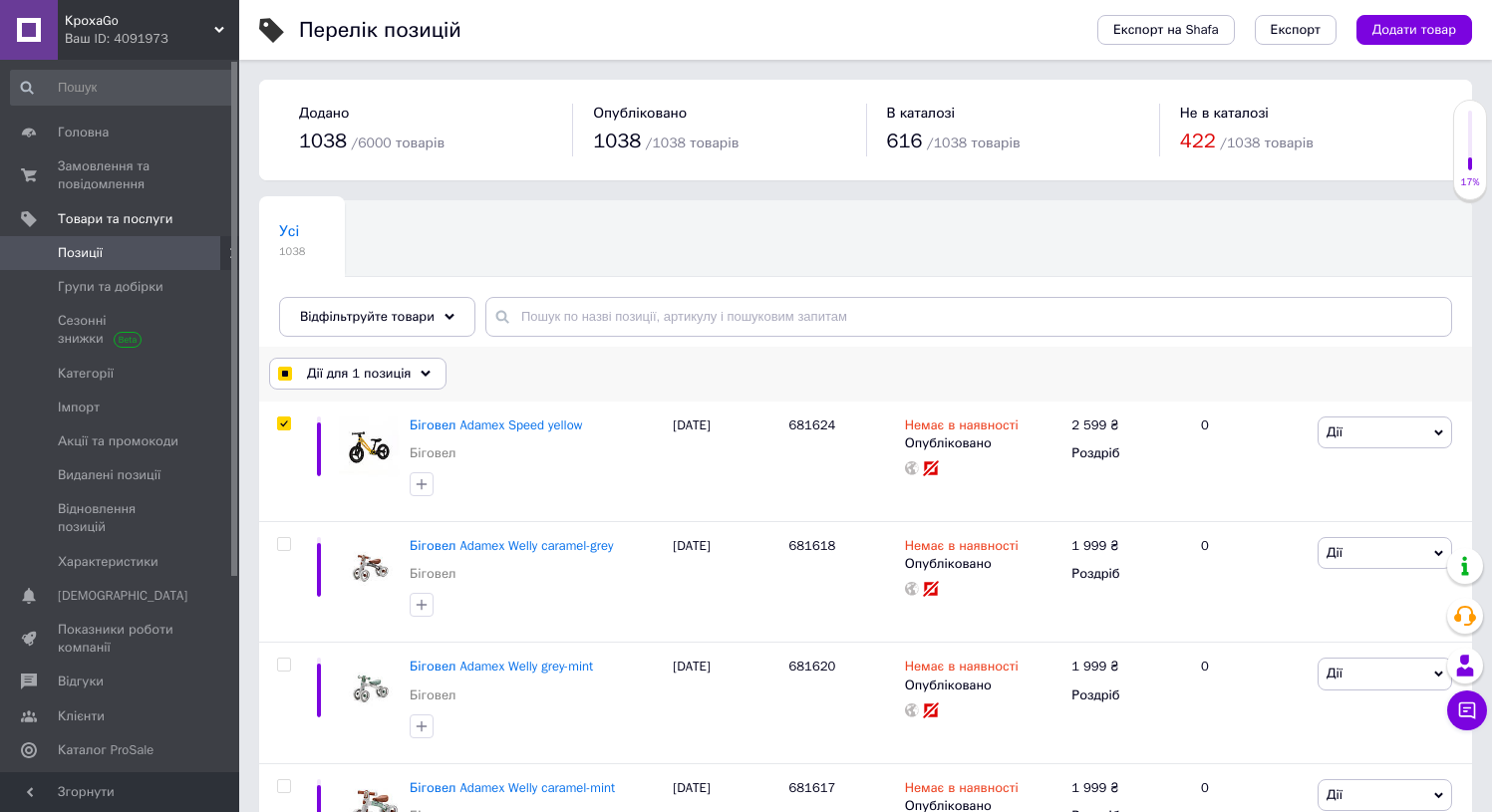 click 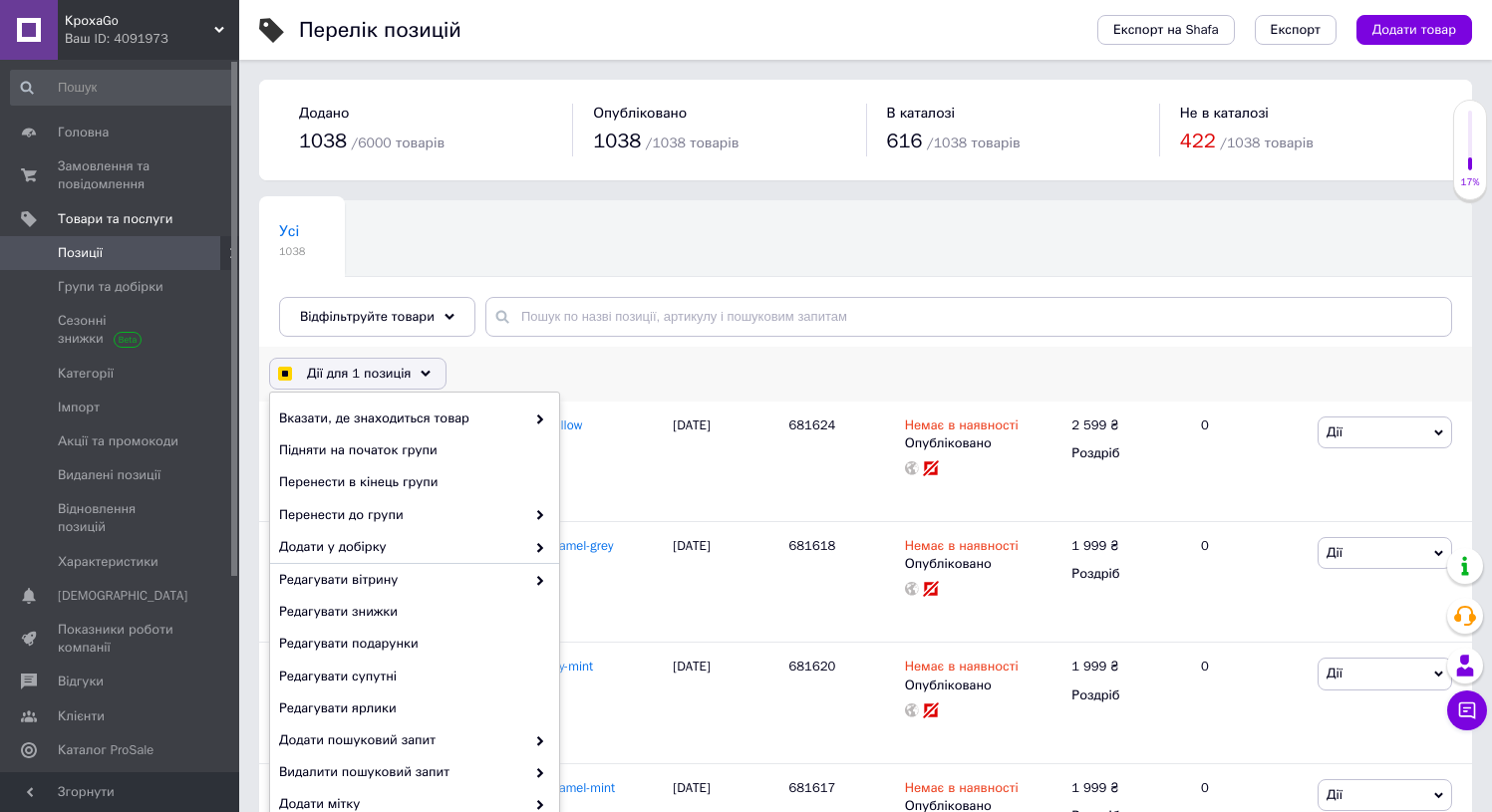 click on "Дії для 1 позиція Вибрати усі 1038 позицій Вибрані всі 1038 позицій Скасувати обрані Вказати, де знаходиться товар Підняти на початок групи Перенести в кінець групи Перенести до групи Додати у добірку Редагувати вітрину Редагувати знижки Редагувати подарунки Редагувати супутні Редагувати ярлики Додати пошуковий запит Видалити пошуковий запит Додати мітку Видалити мітку Змінити тип Змінити наявність Змінити видимість Додати до замовлення Додати в кампанію Каталог ProSale Експорт груп та позицій Видалити" at bounding box center (865, 374) 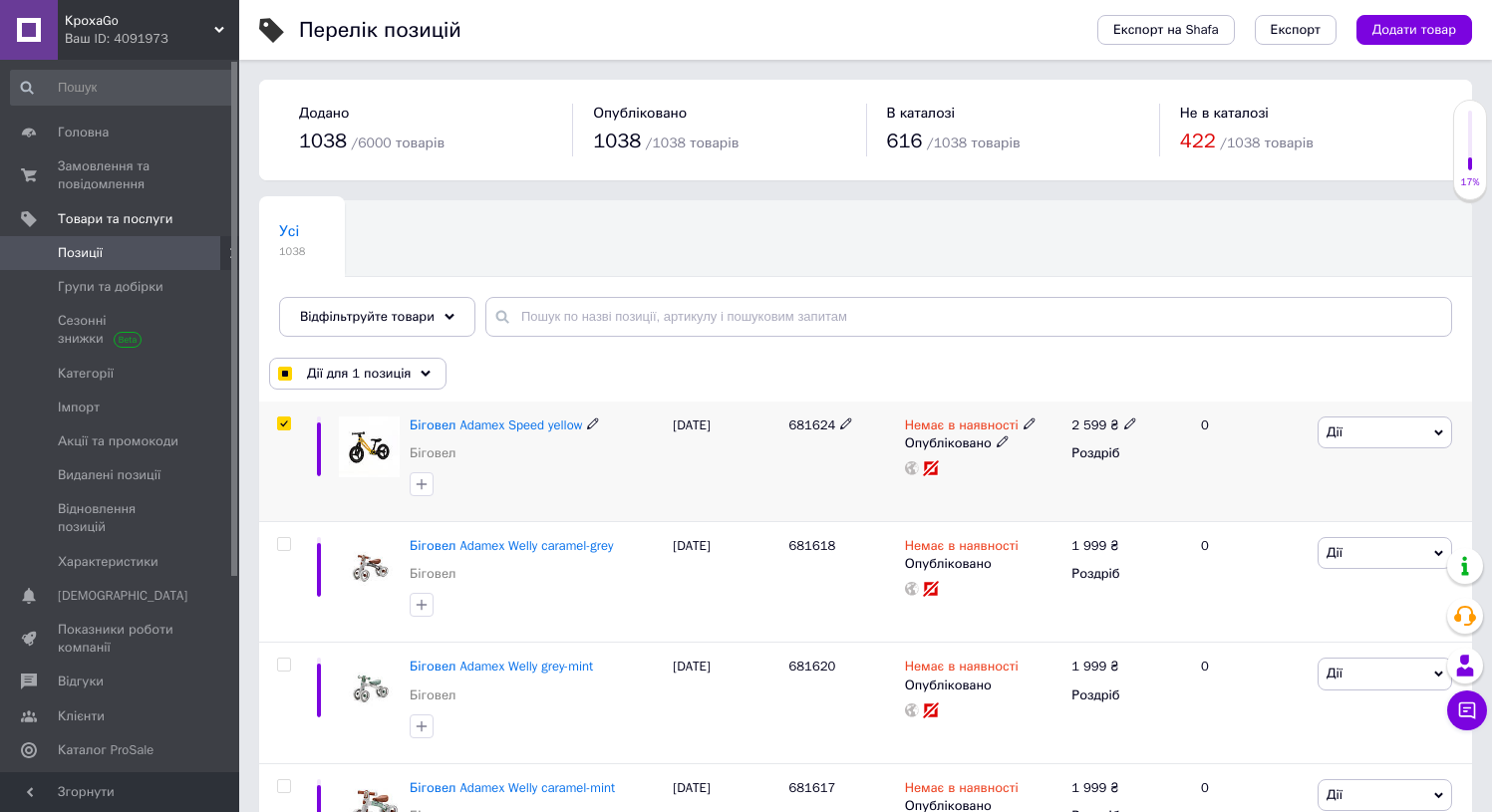 click at bounding box center [283, 423] 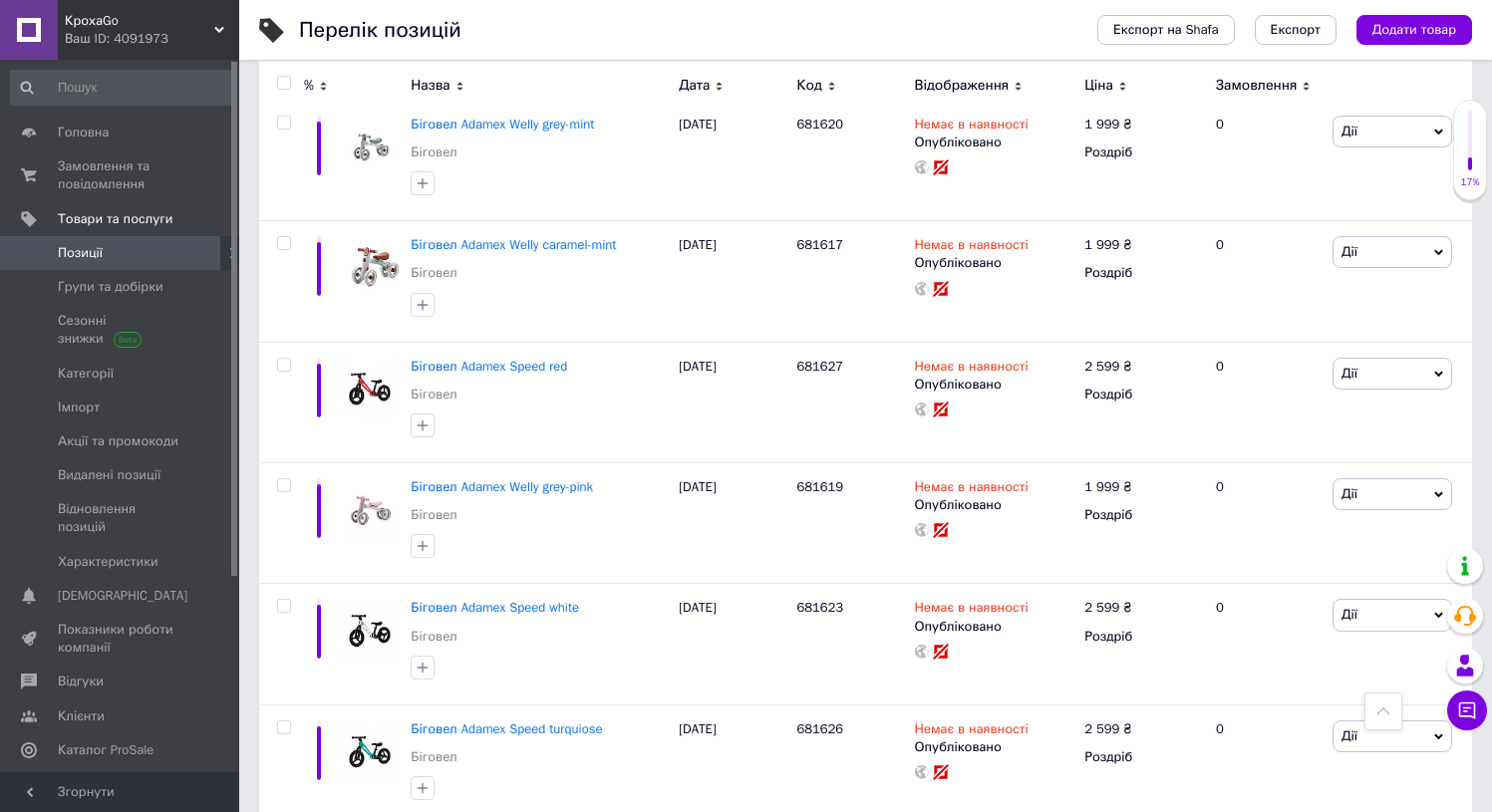 scroll, scrollTop: 0, scrollLeft: 0, axis: both 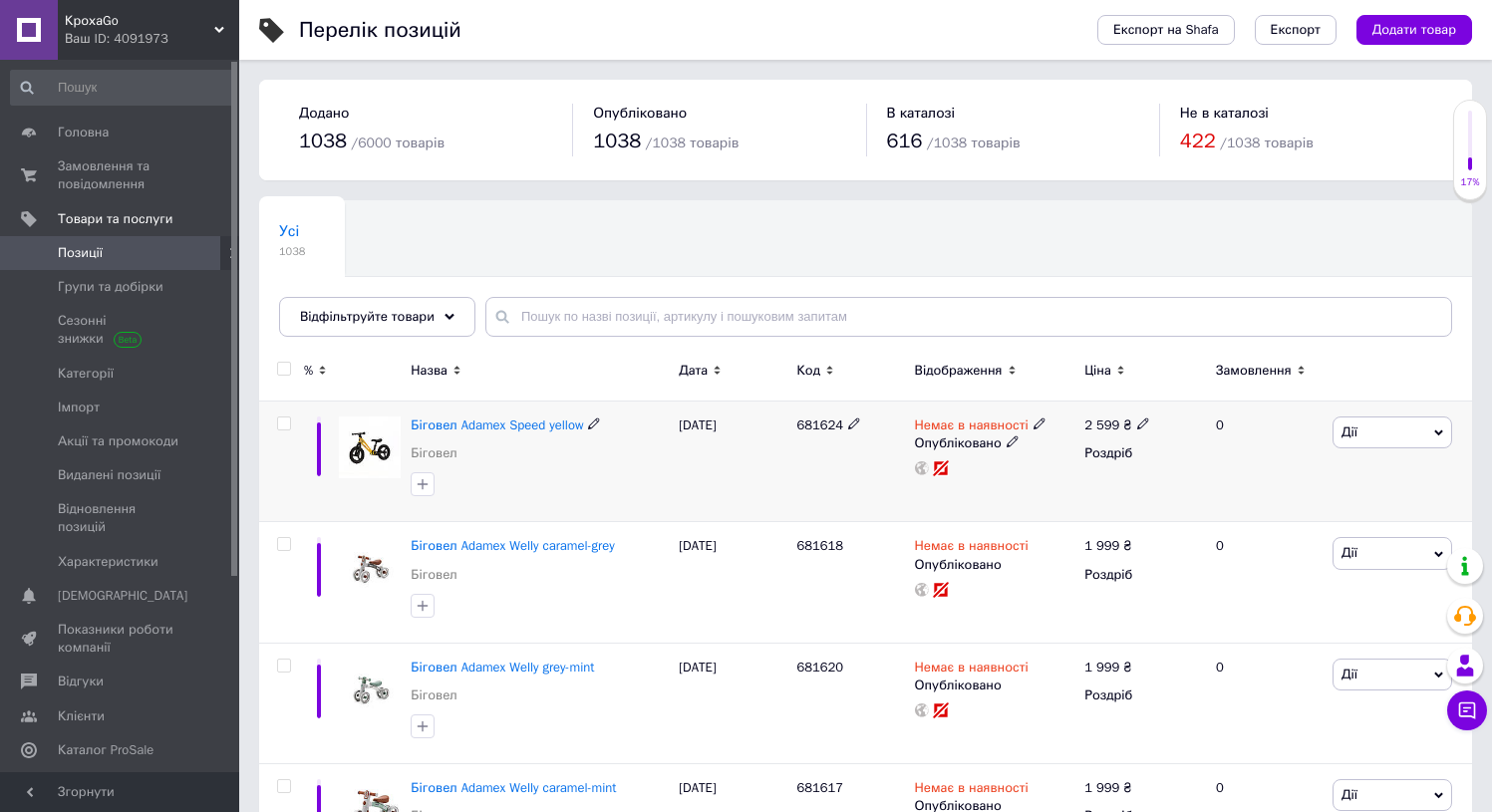 click at bounding box center (283, 423) 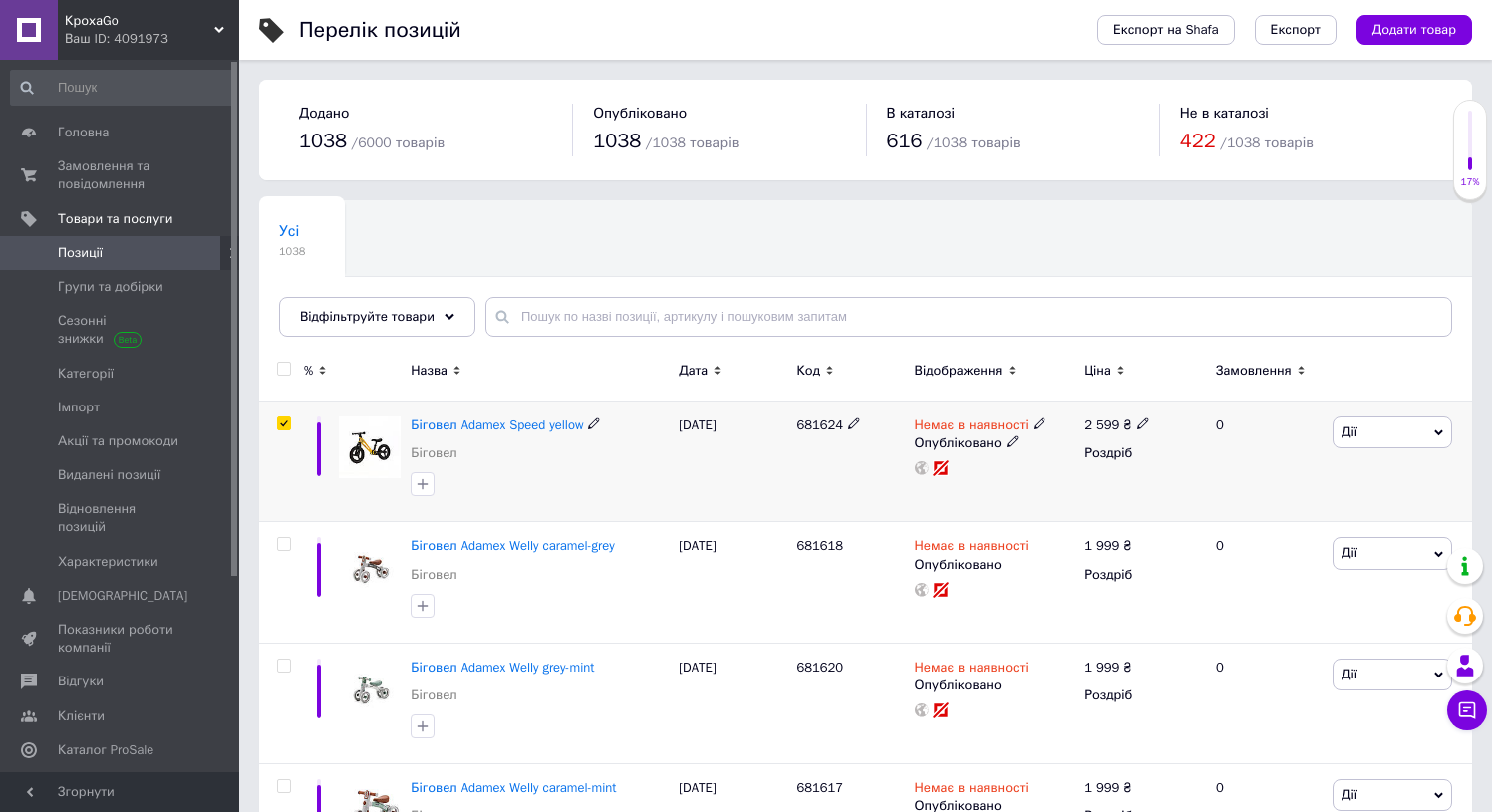 checkbox on "true" 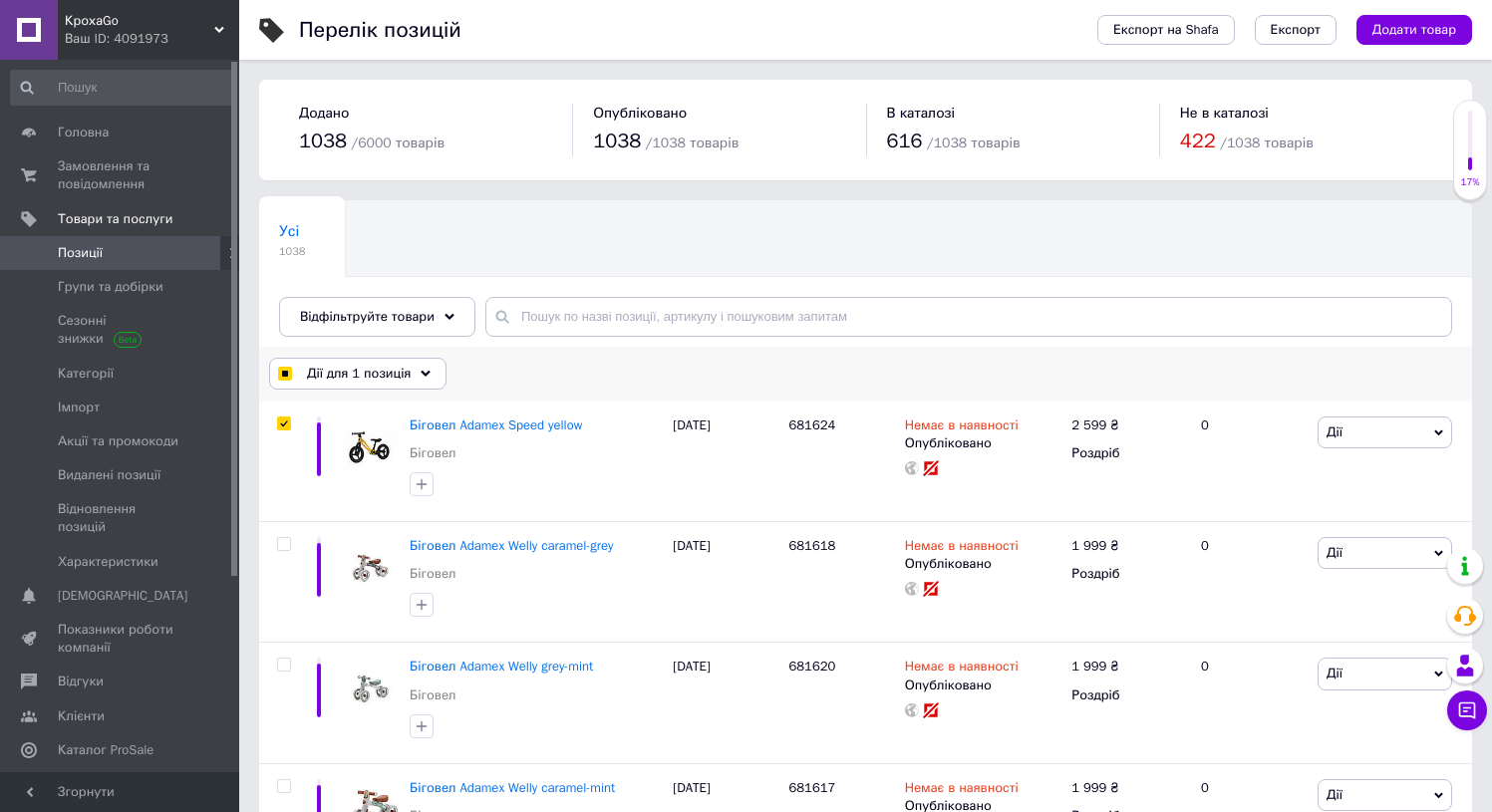 click 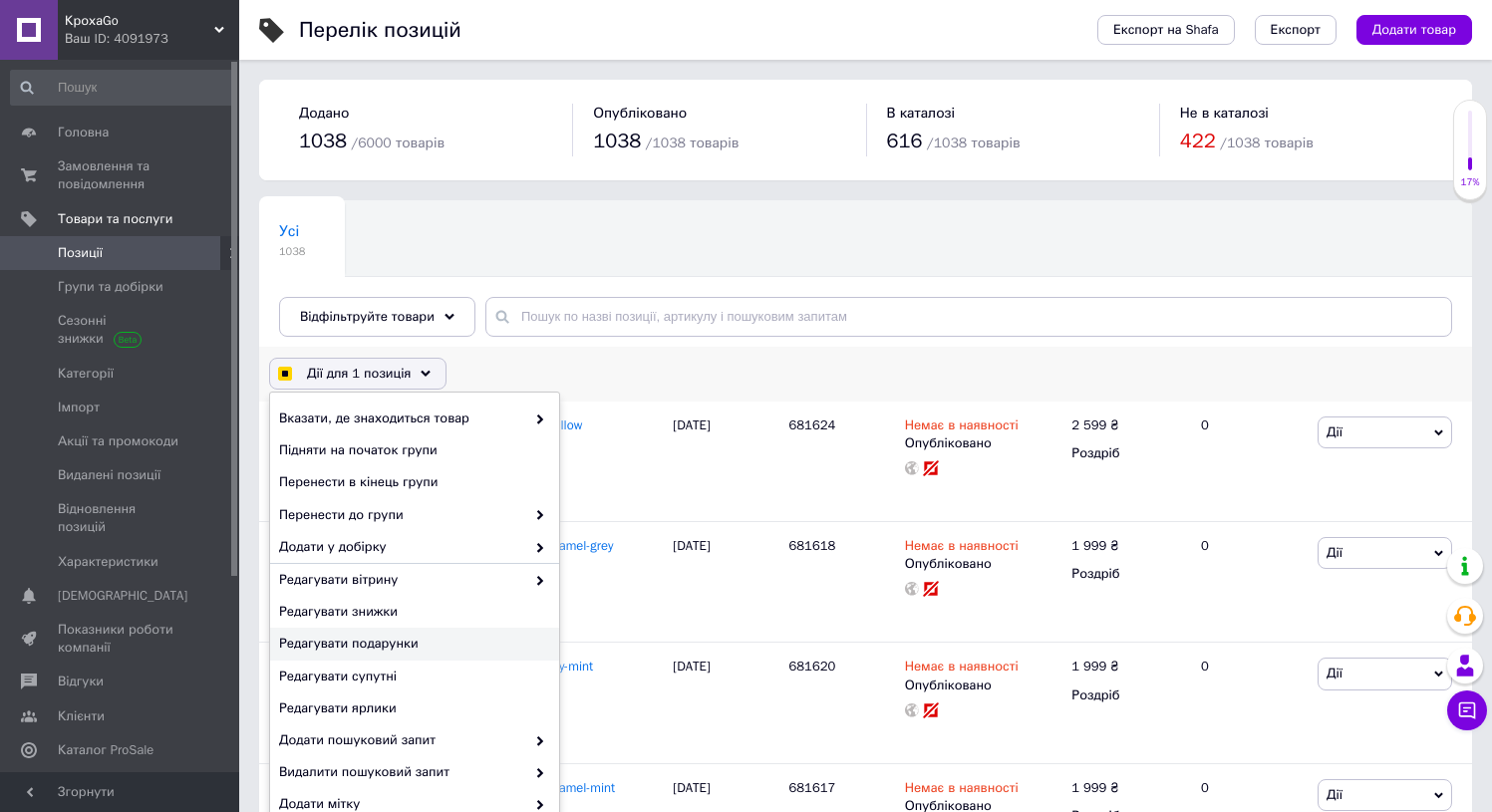 scroll, scrollTop: 68, scrollLeft: 0, axis: vertical 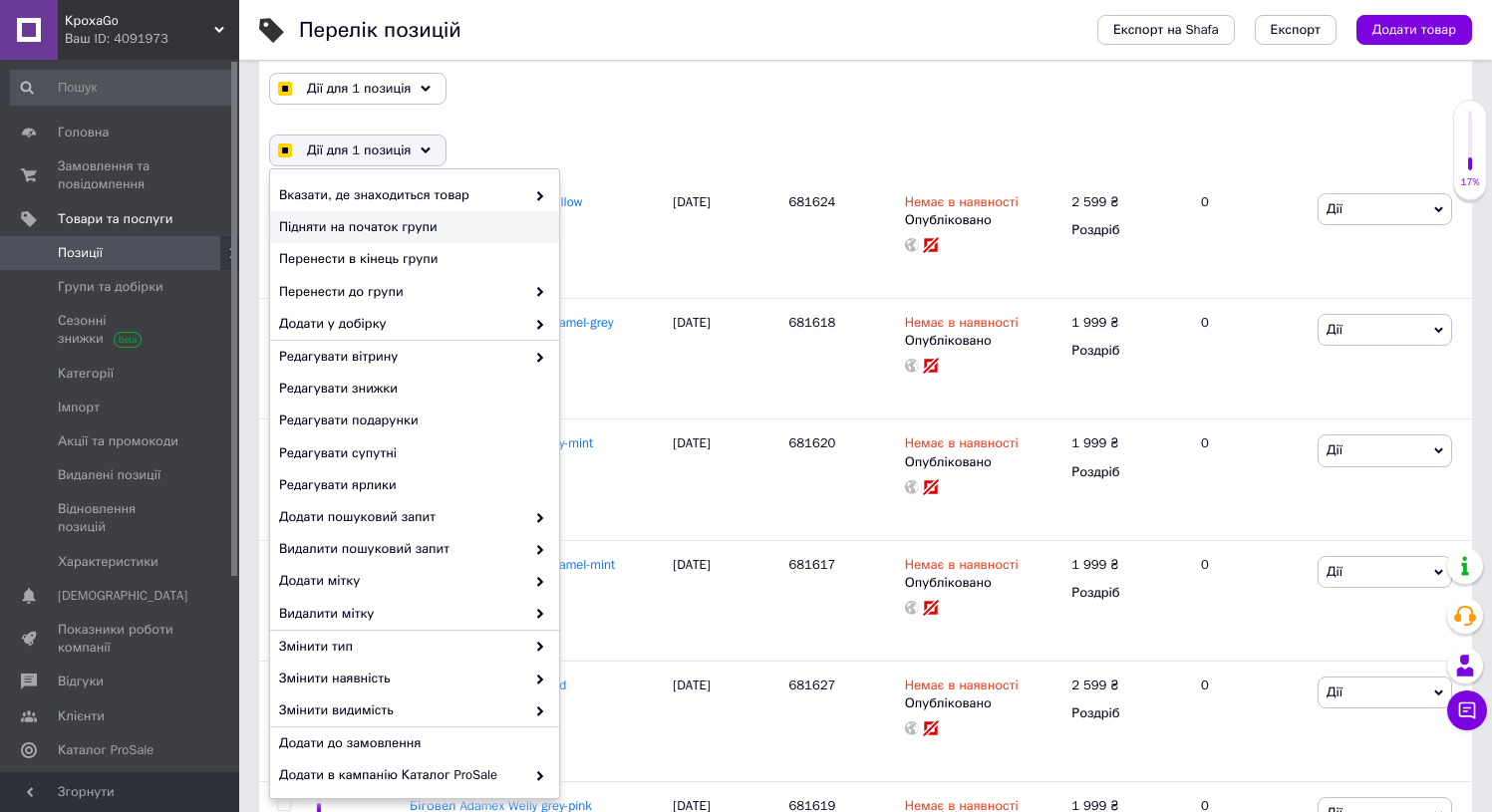 click on "Усі 1038 Ok Відфільтровано...  Зберегти" at bounding box center [865, 55] 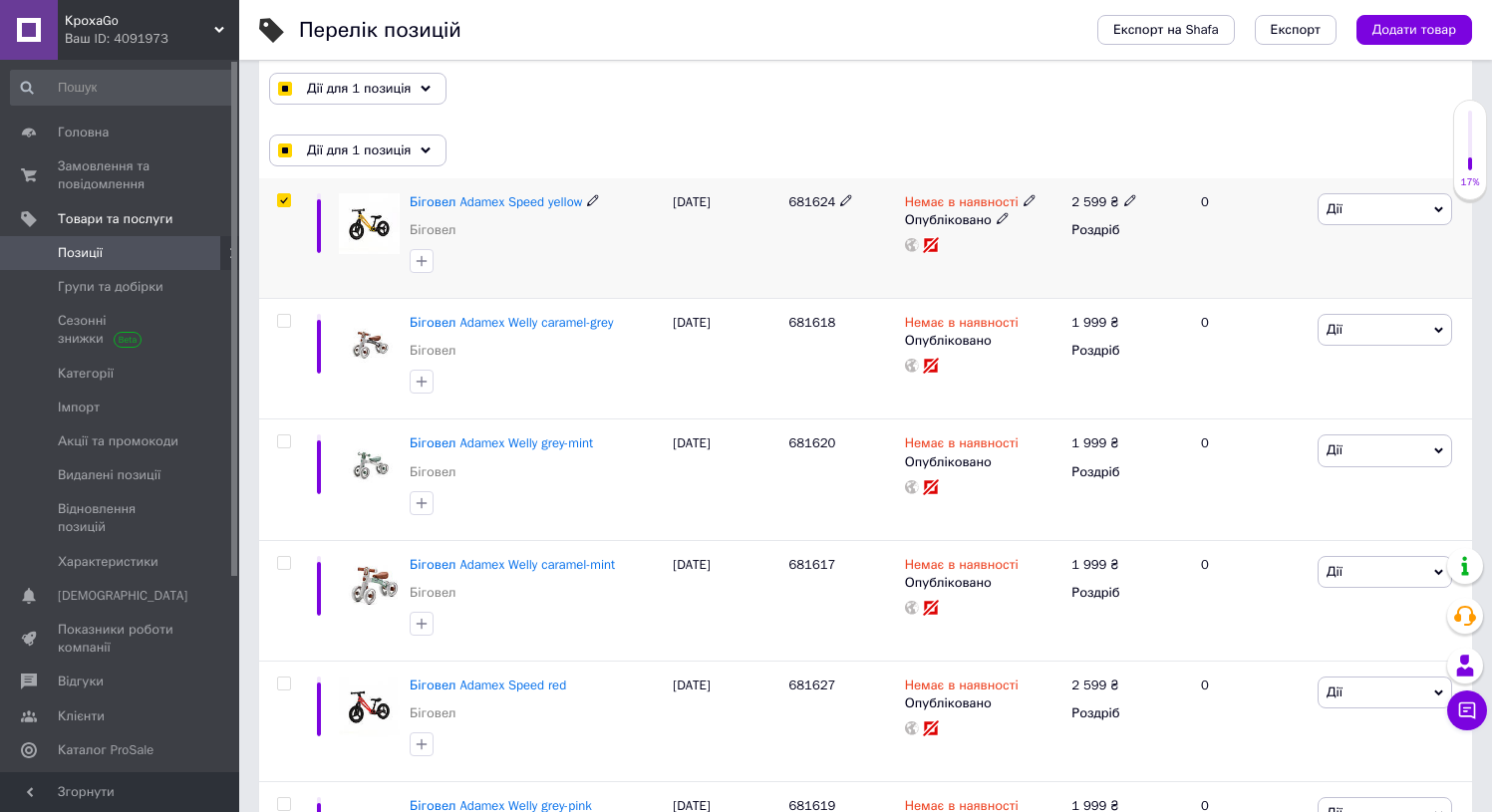 click at bounding box center (283, 200) 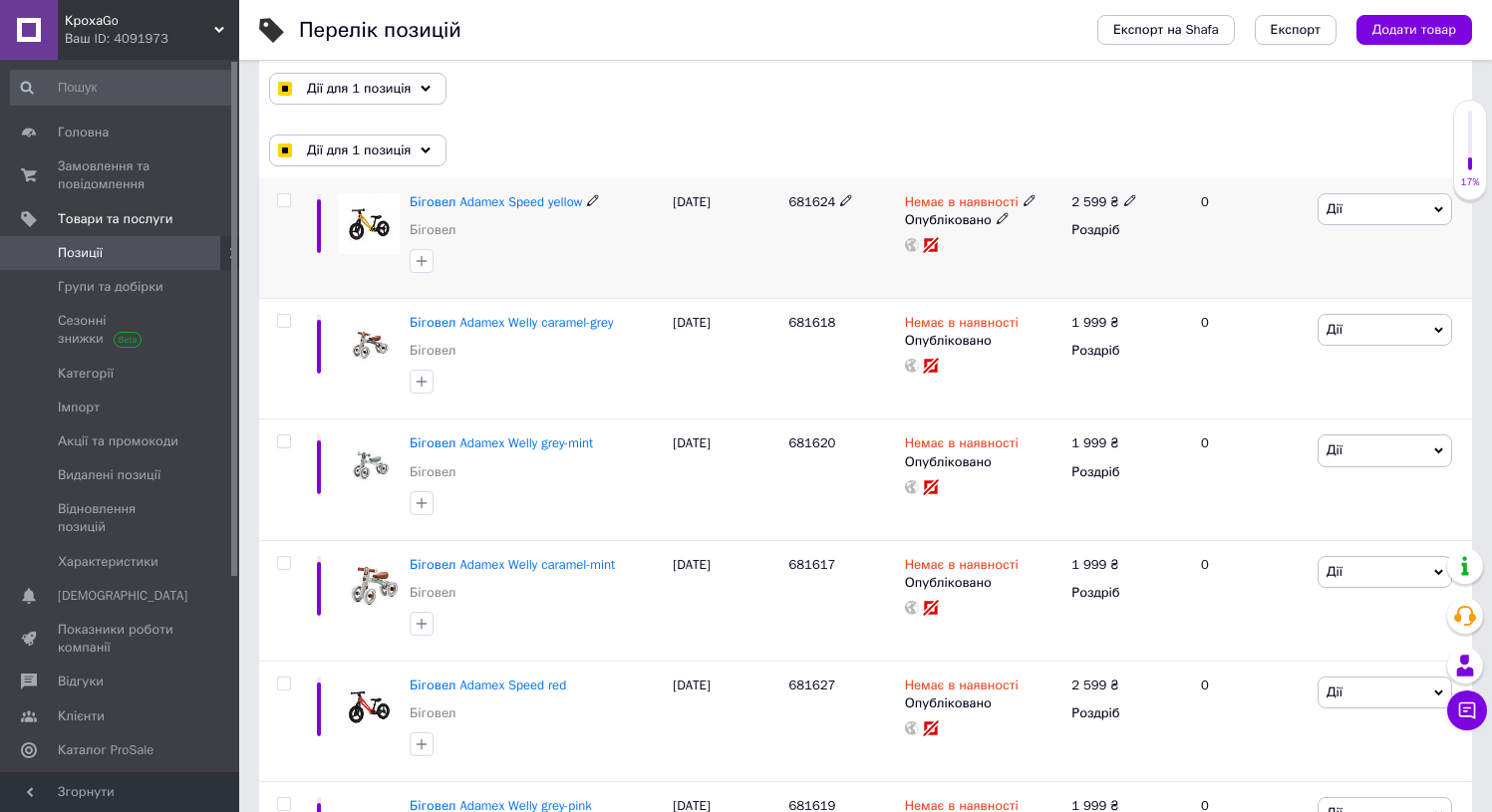 checkbox on "false" 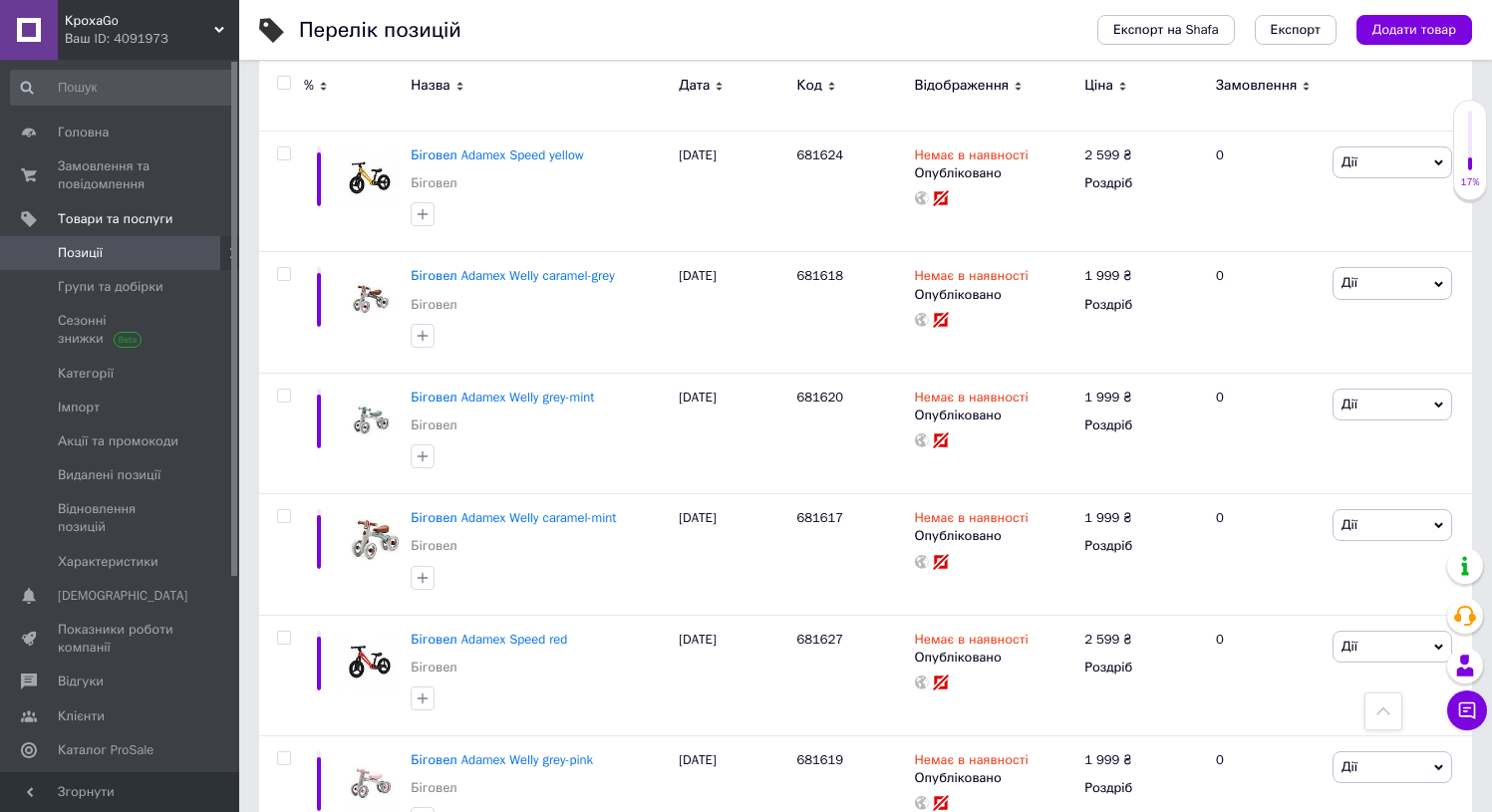 scroll, scrollTop: 0, scrollLeft: 0, axis: both 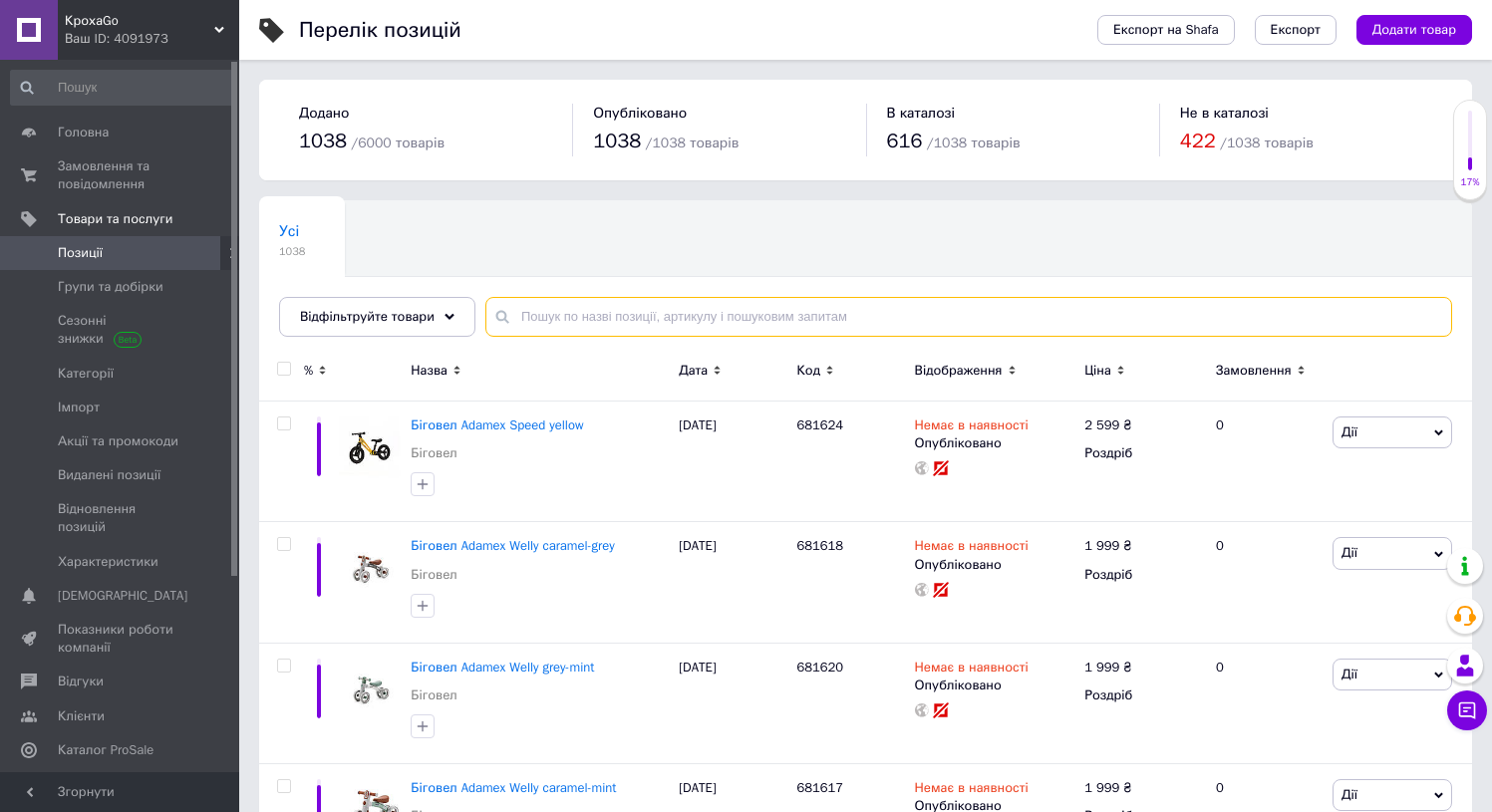 click at bounding box center [969, 317] 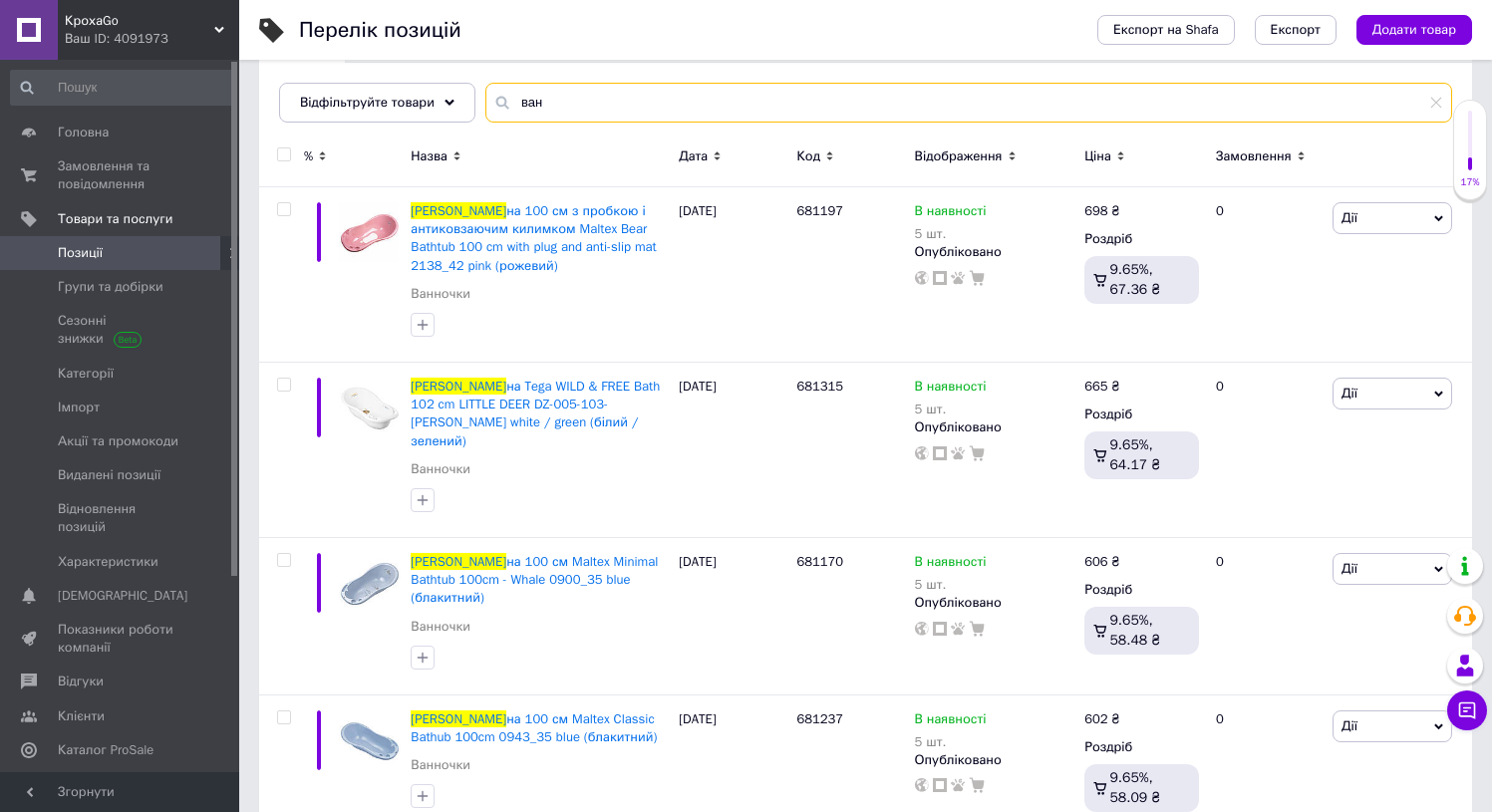 scroll, scrollTop: 221, scrollLeft: 0, axis: vertical 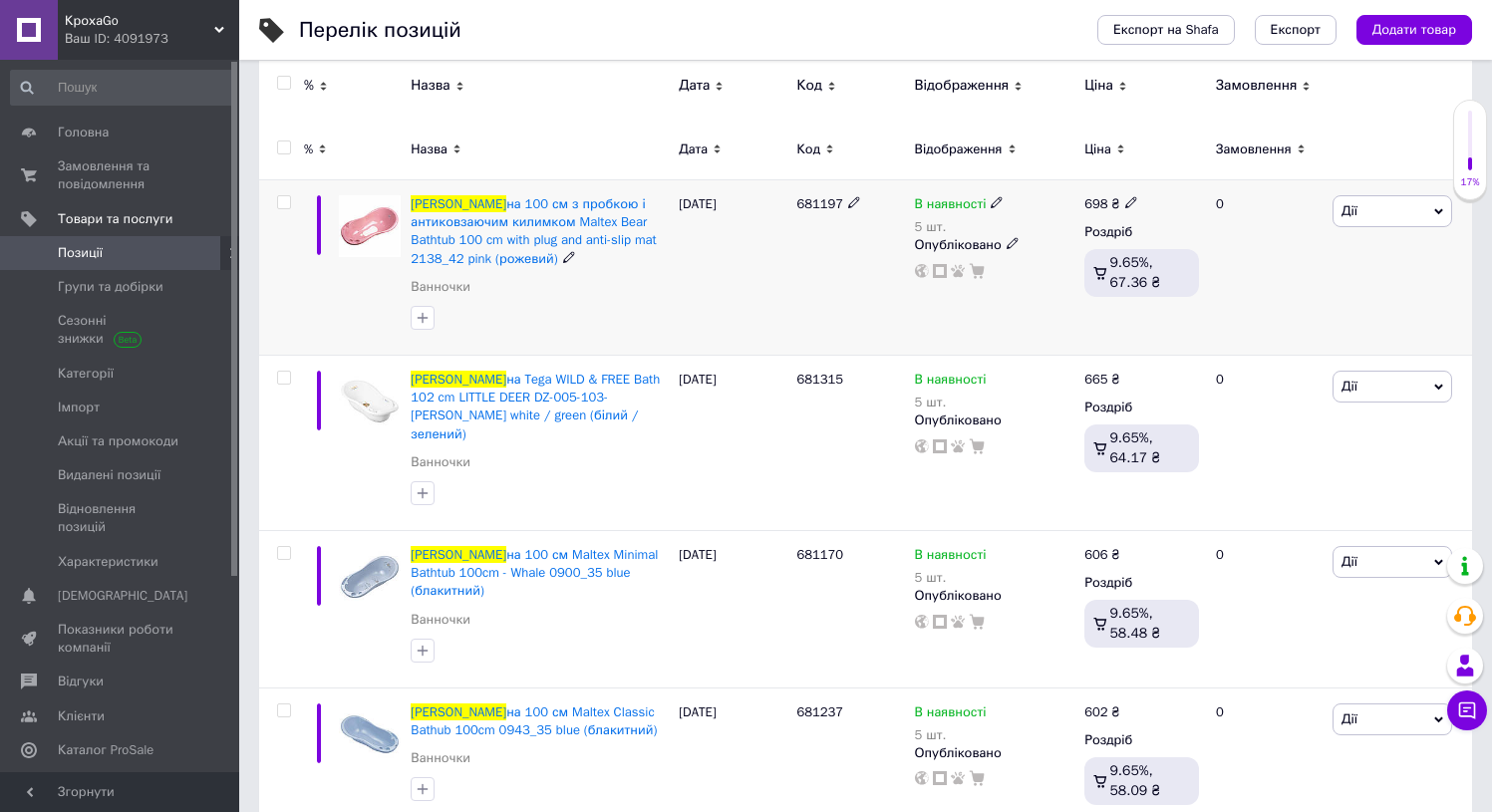 type on "ван" 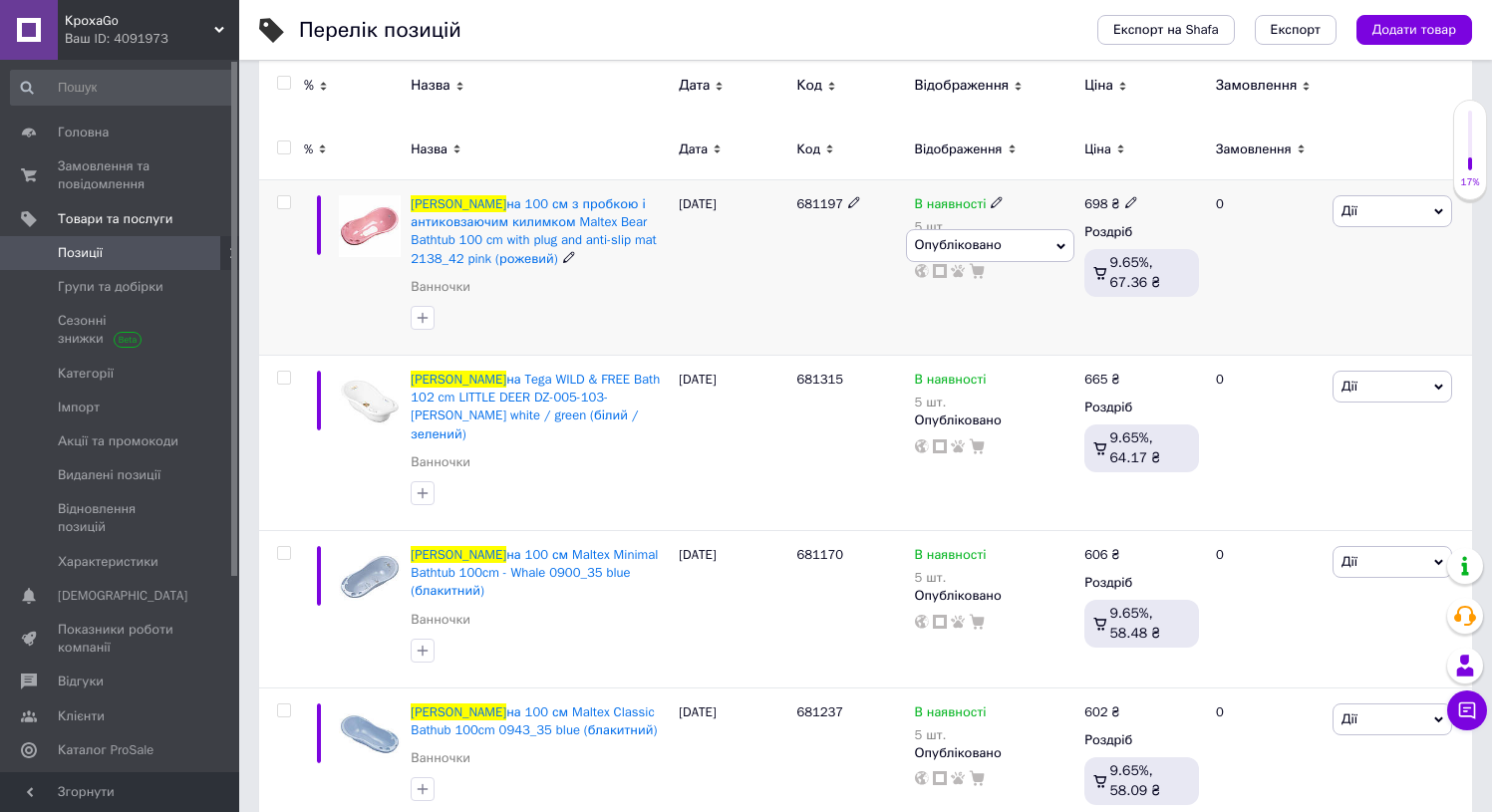 click on "Дії Редагувати Підняти на початок групи Копіювати Знижка Подарунок Супутні Приховати Ярлик Додати на вітрину Додати в кампанію Каталог ProSale Видалити" at bounding box center [1399, 268] 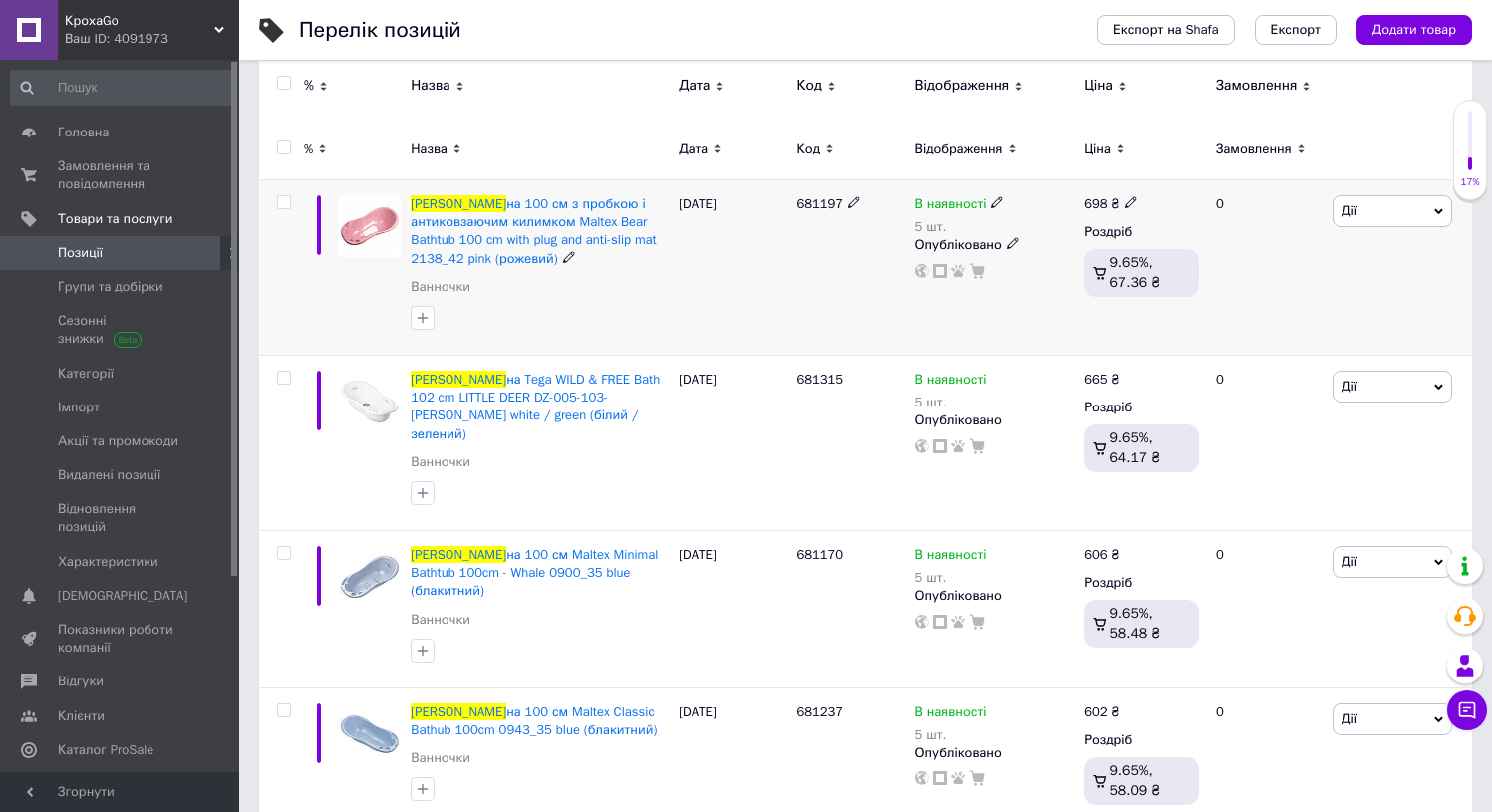 click 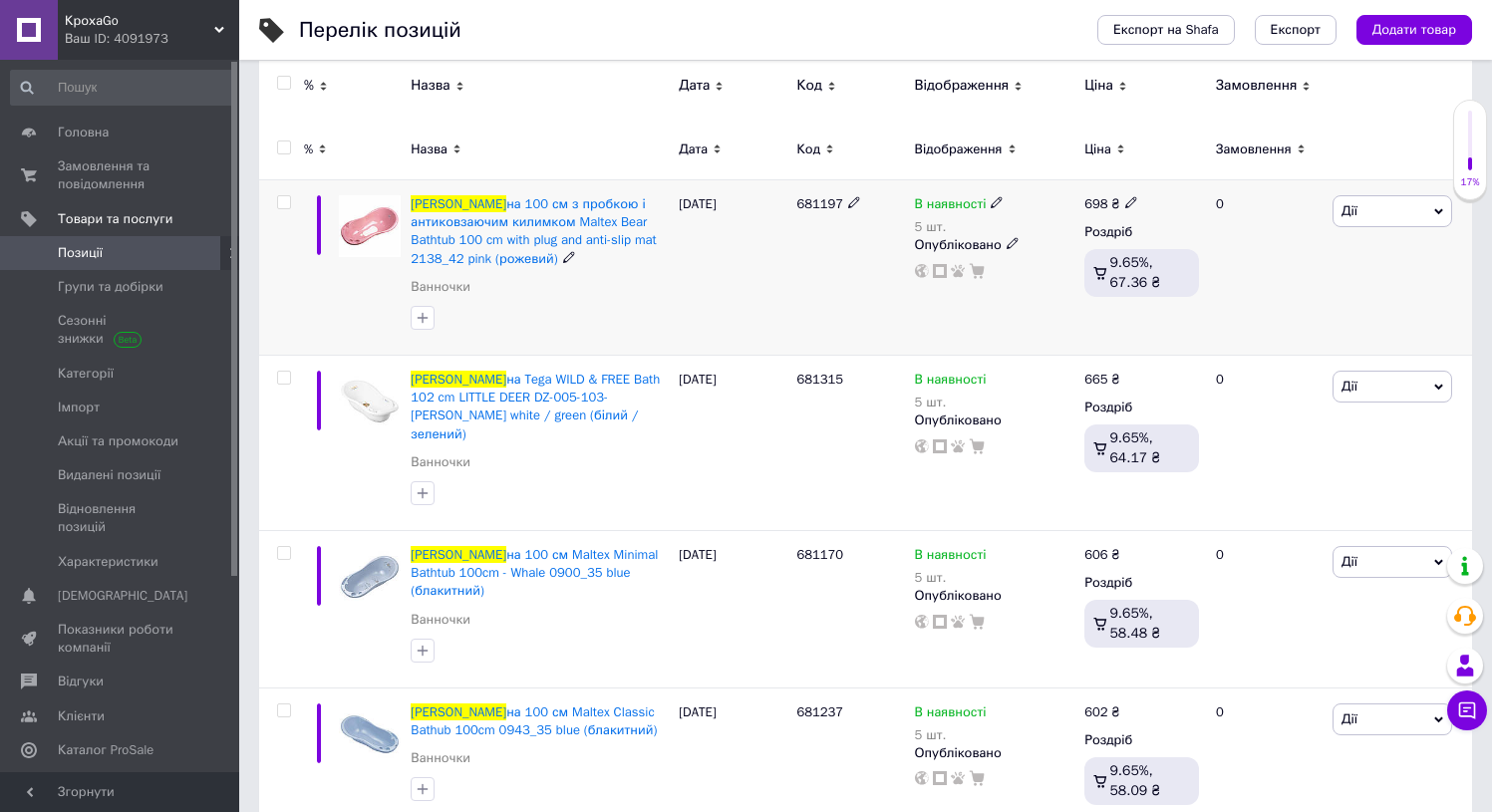click on "16.04.2025" at bounding box center [733, 268] 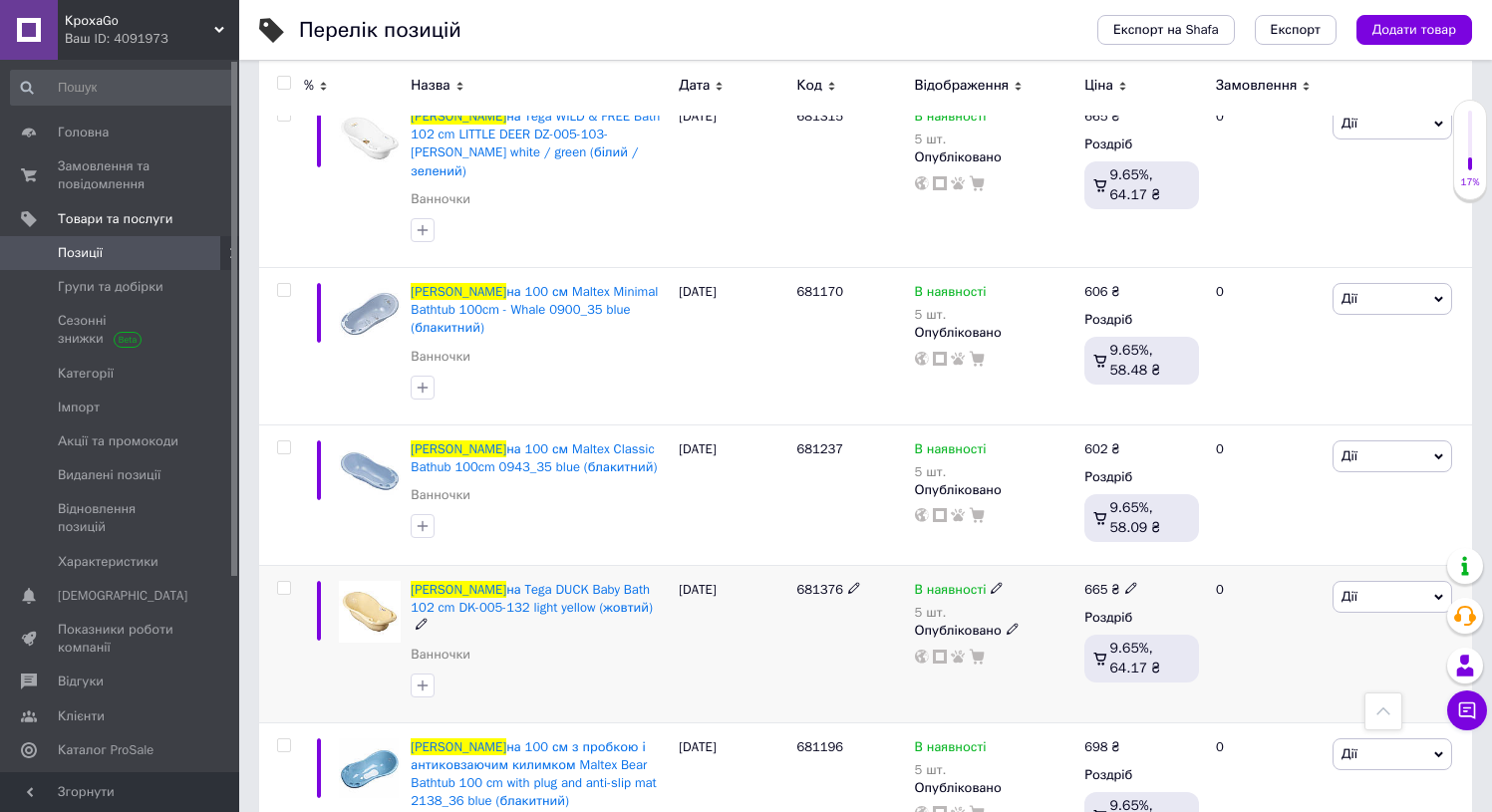 scroll, scrollTop: 0, scrollLeft: 0, axis: both 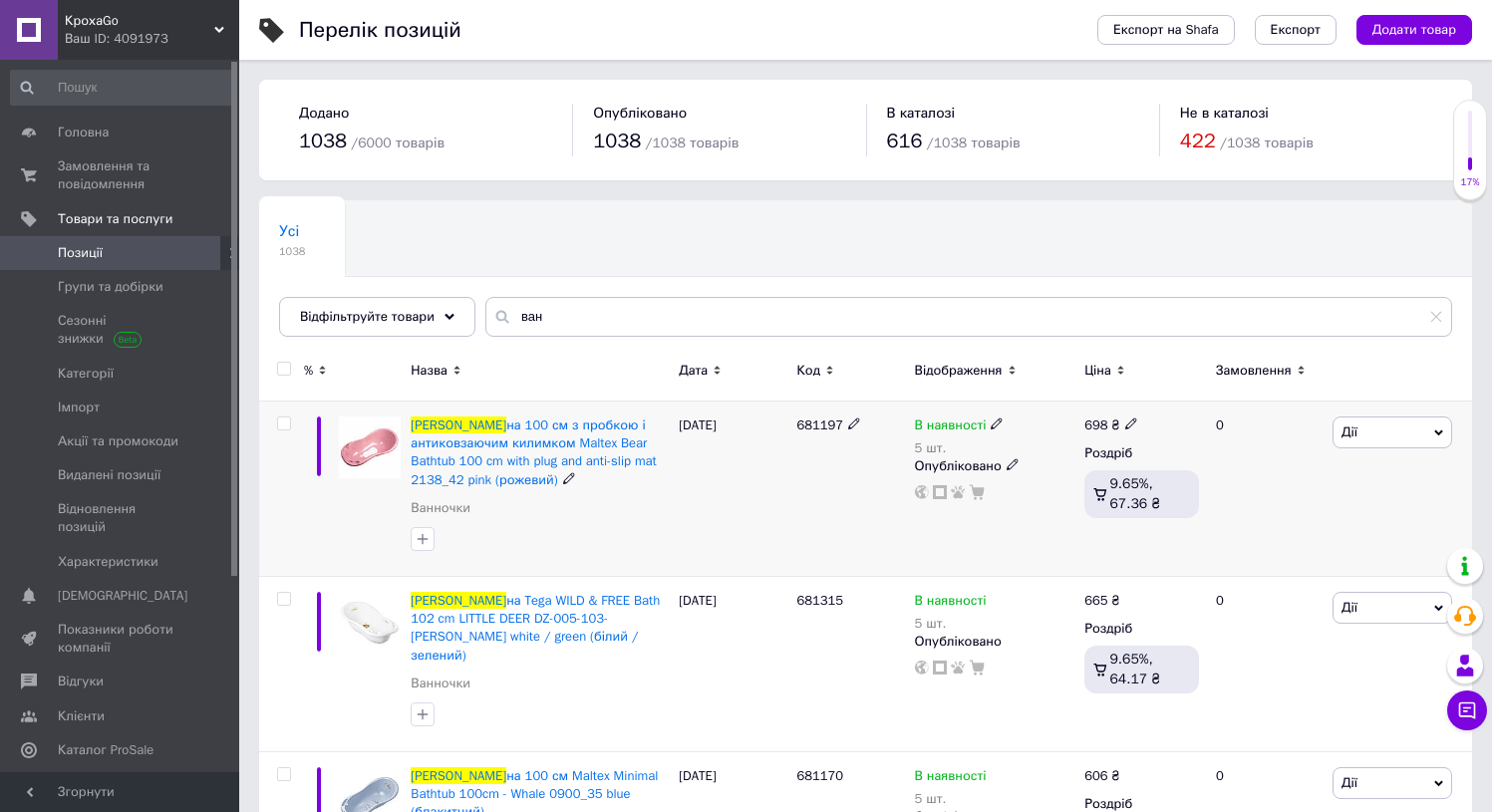 click at bounding box center [283, 423] 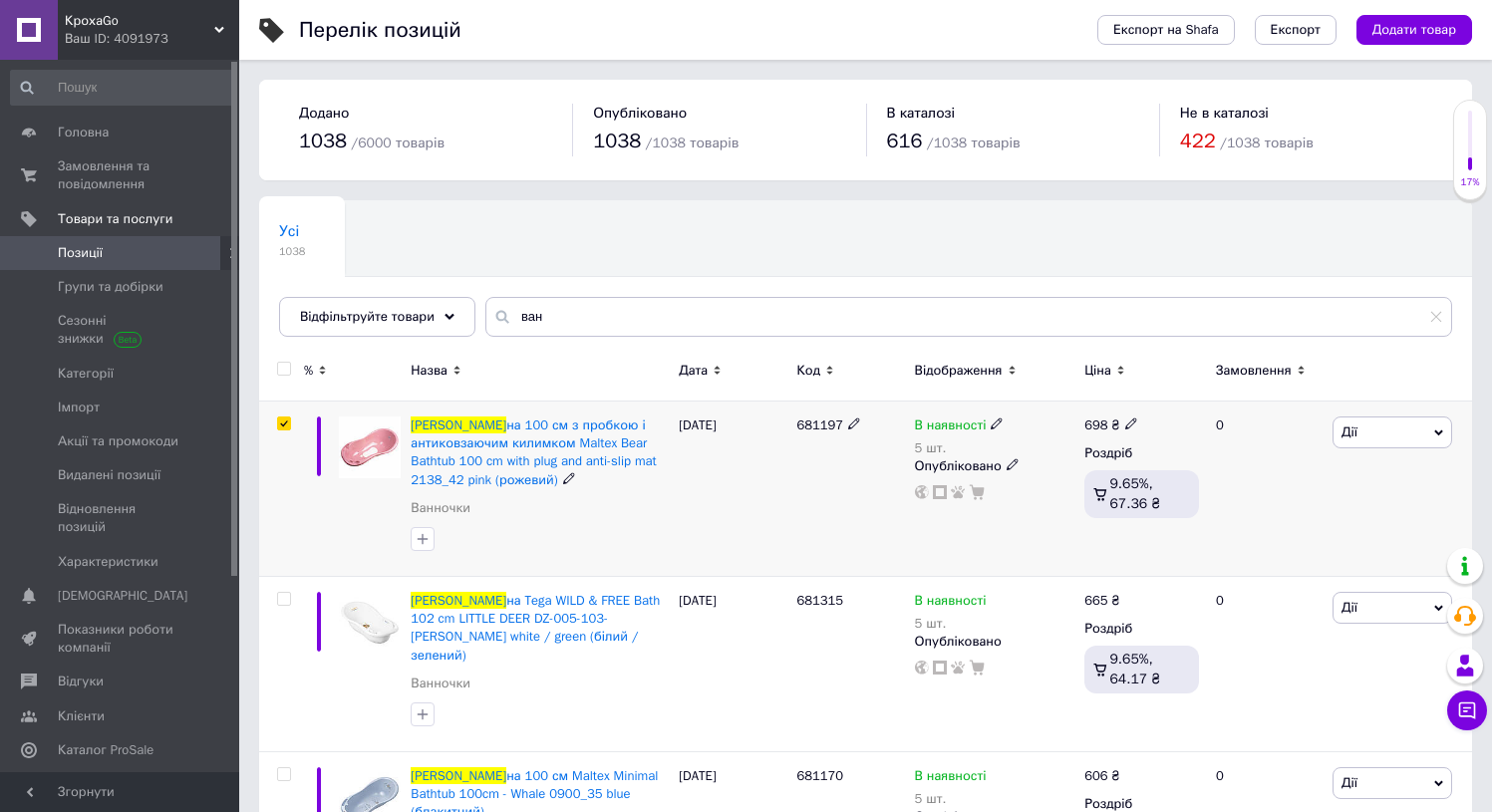 checkbox on "true" 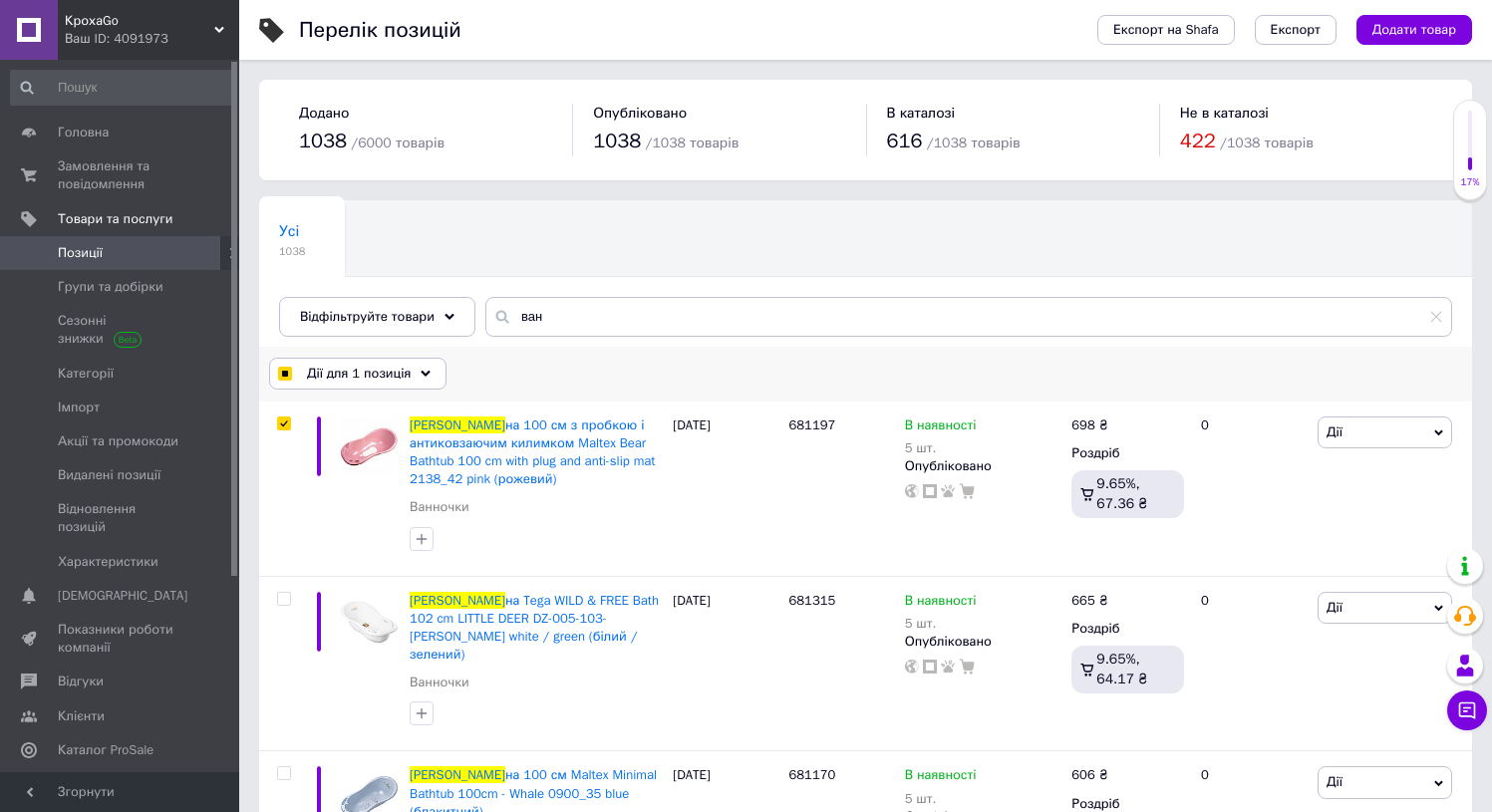 click 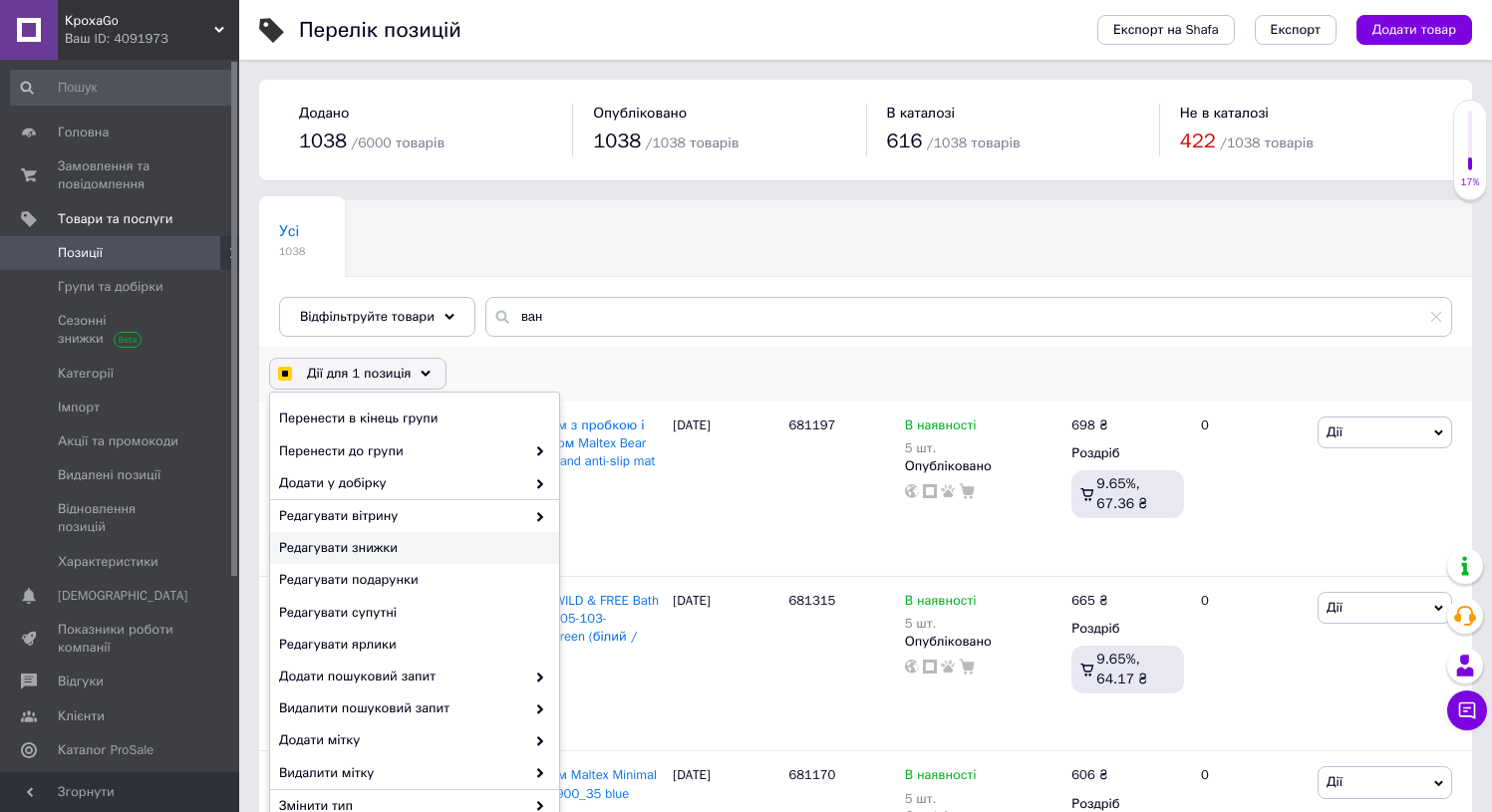 scroll, scrollTop: 68, scrollLeft: 0, axis: vertical 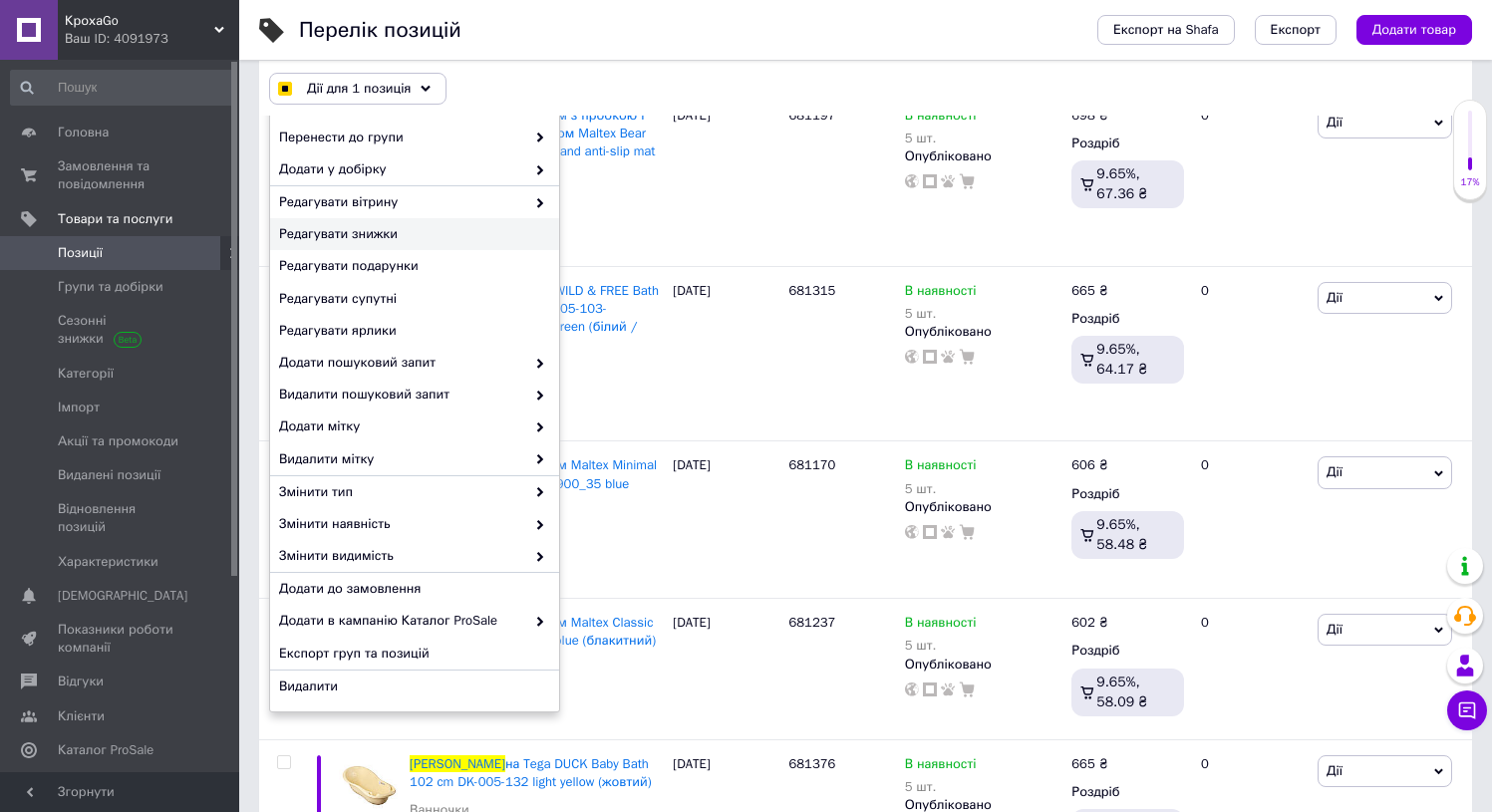 checkbox on "true" 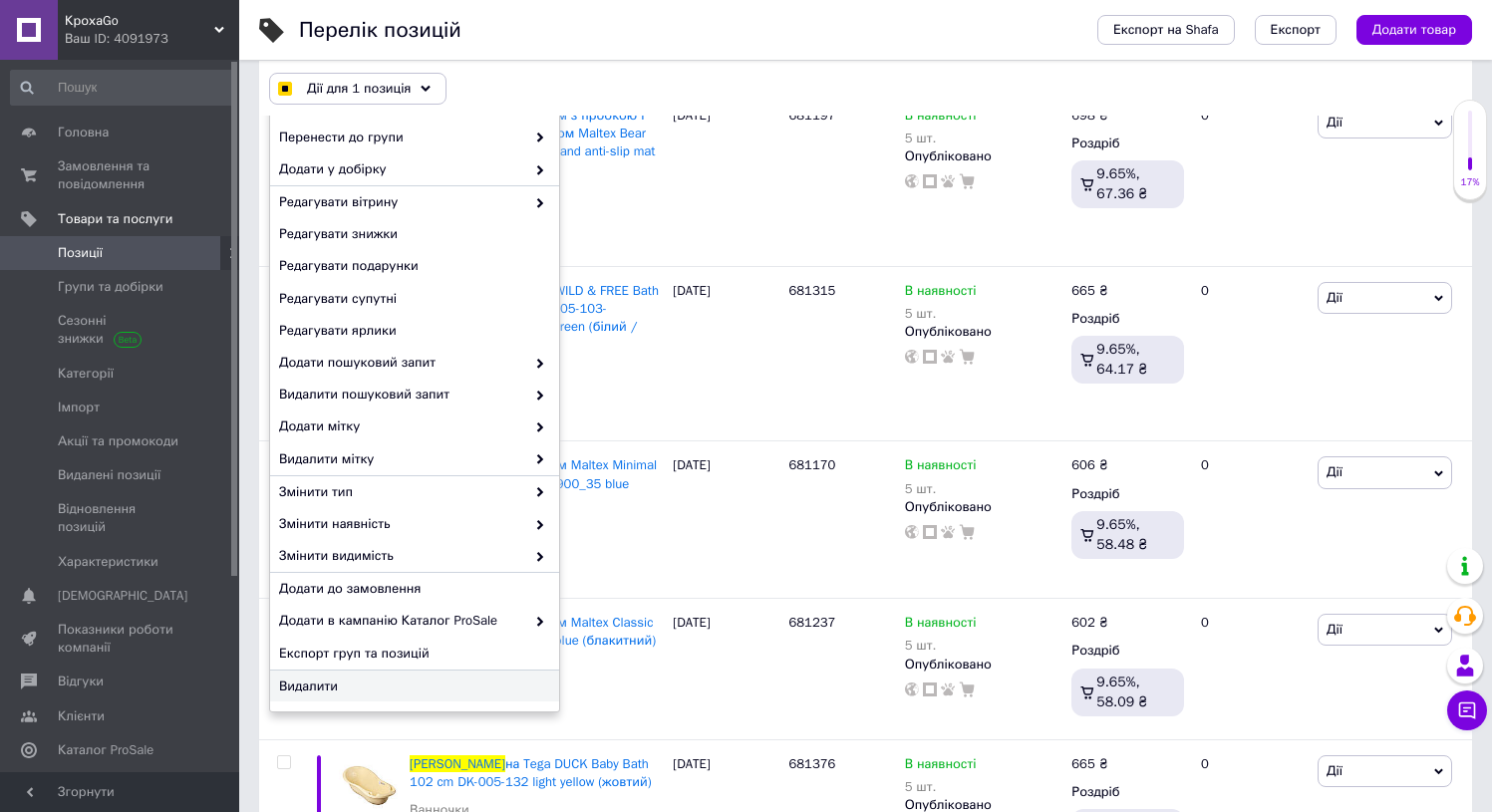 checkbox on "true" 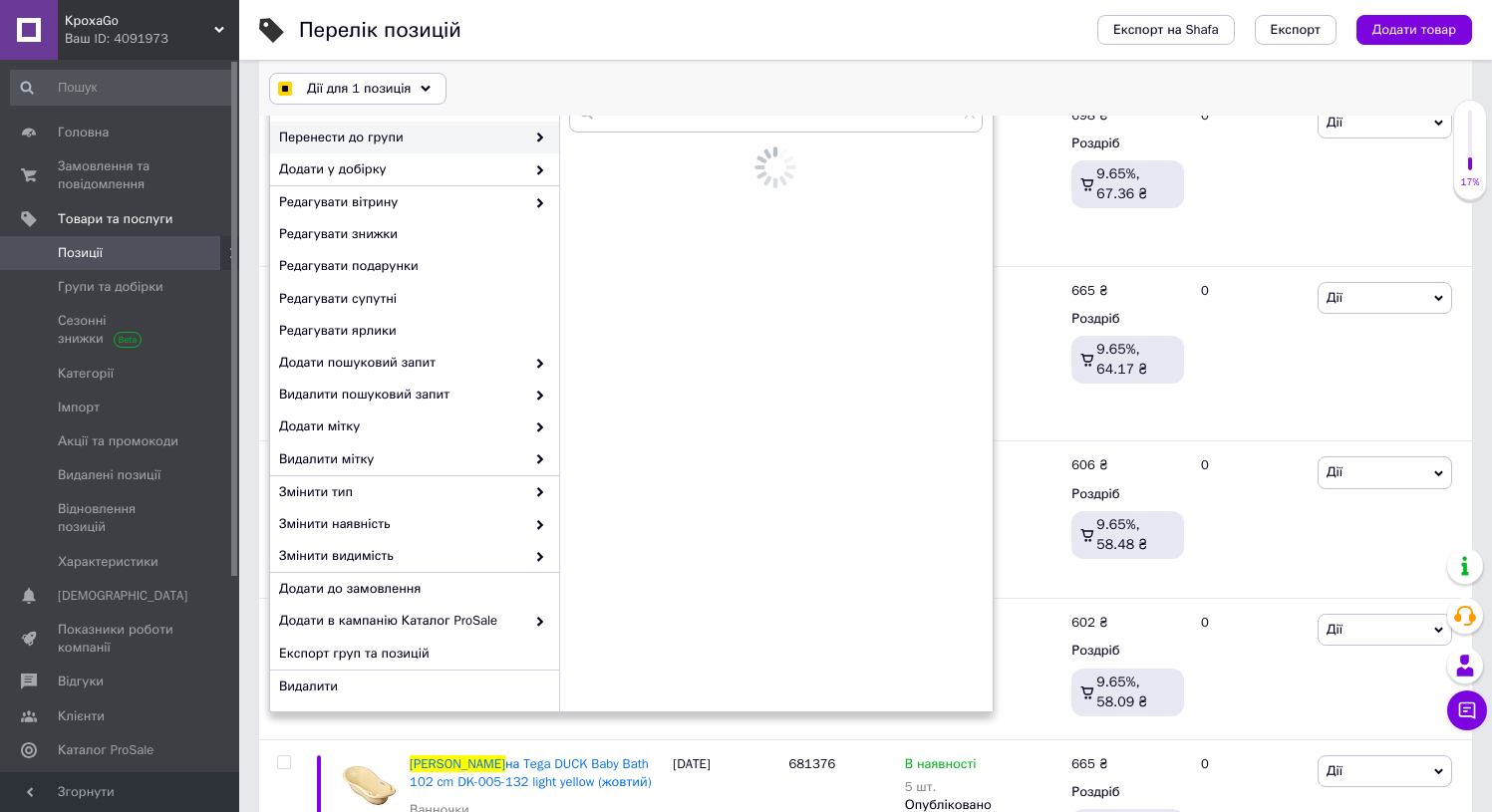 checkbox on "true" 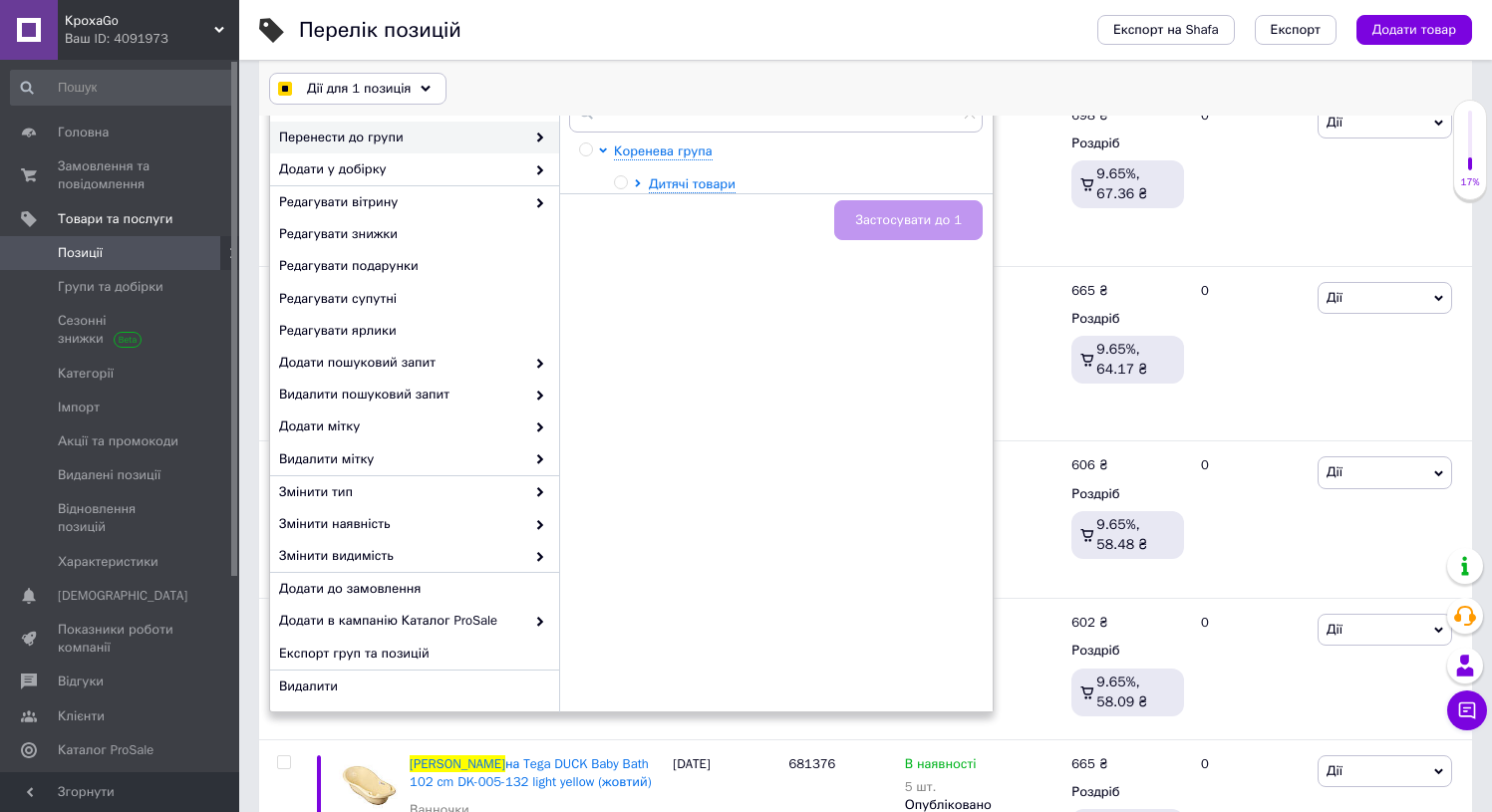click on "Дії для 1 позиція Вибрати усі 32 позиції Вибрані всі 32 позиції Скасувати обрані Вказати, де знаходиться товар Підняти на початок групи Перенести в кінець групи Перенести до групи Додати у добірку Редагувати вітрину Редагувати знижки Редагувати подарунки Редагувати супутні Редагувати ярлики Додати пошуковий запит Видалити пошуковий запит Додати мітку Видалити мітку Змінити тип Змінити наявність Змінити видимість Додати до замовлення Додати в кампанію Каталог ProSale Експорт груп та позицій Видалити" at bounding box center [865, 88] 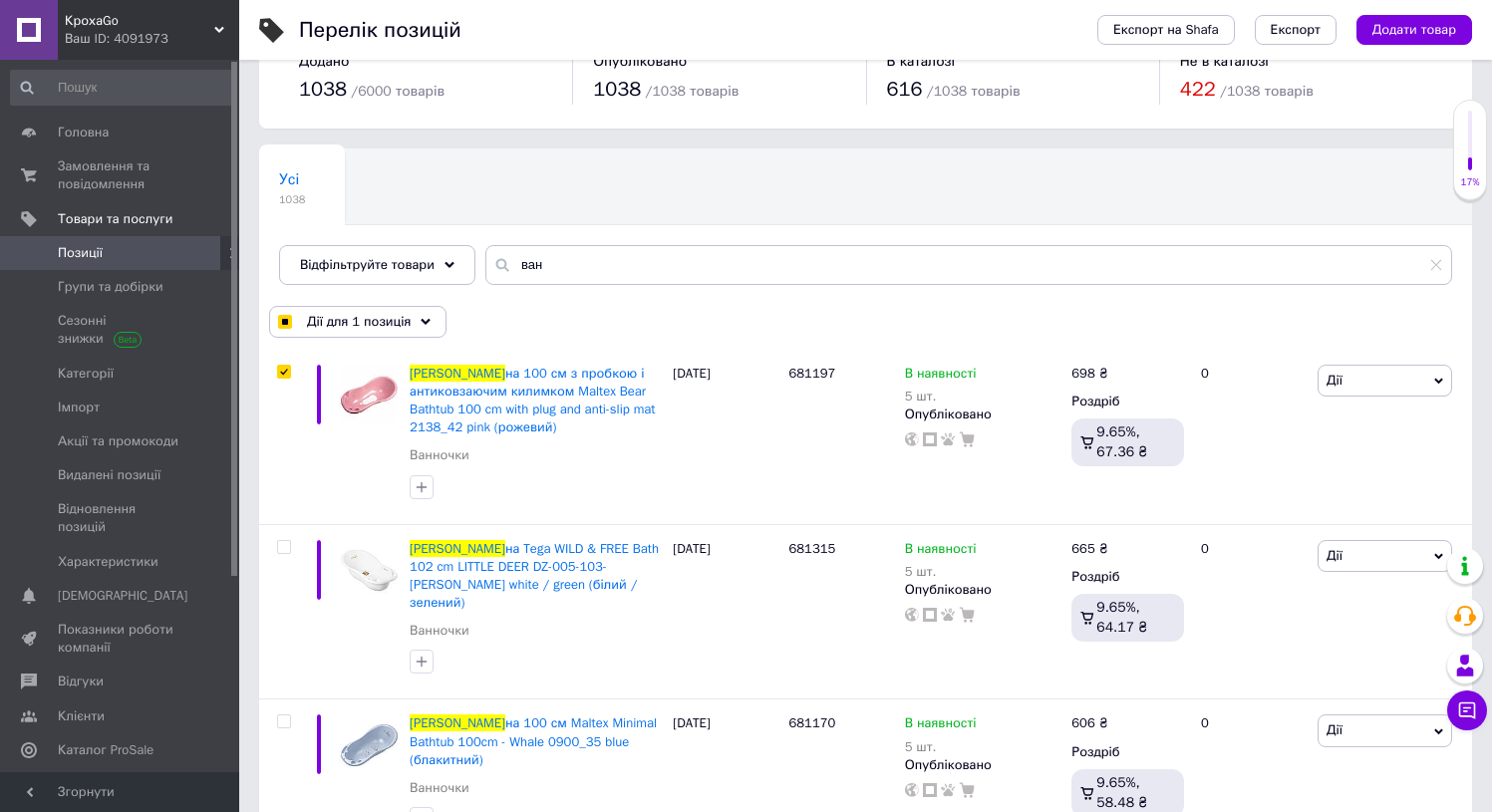 scroll, scrollTop: 48, scrollLeft: 0, axis: vertical 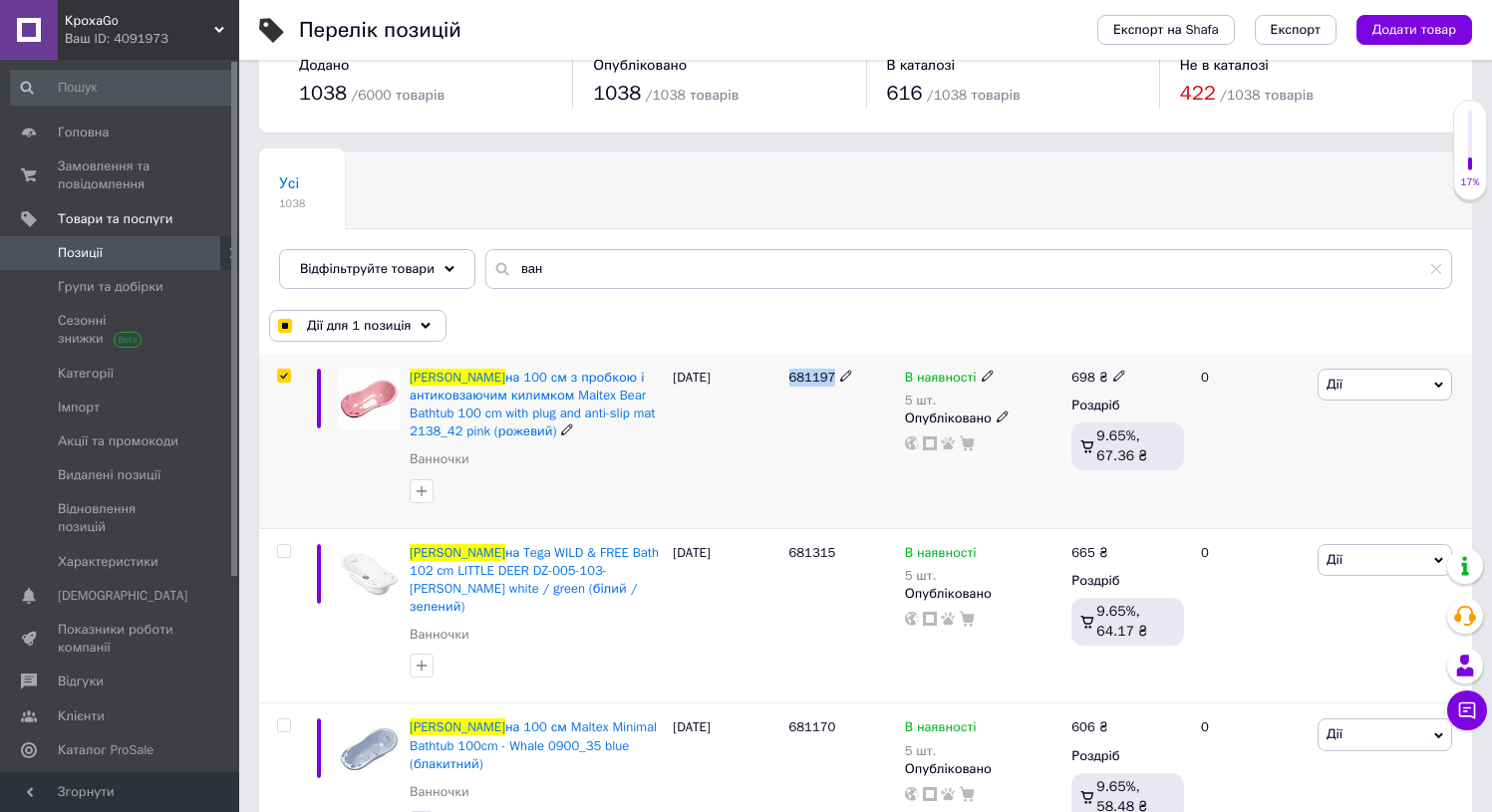 drag, startPoint x: 791, startPoint y: 376, endPoint x: 812, endPoint y: 377, distance: 21.023796 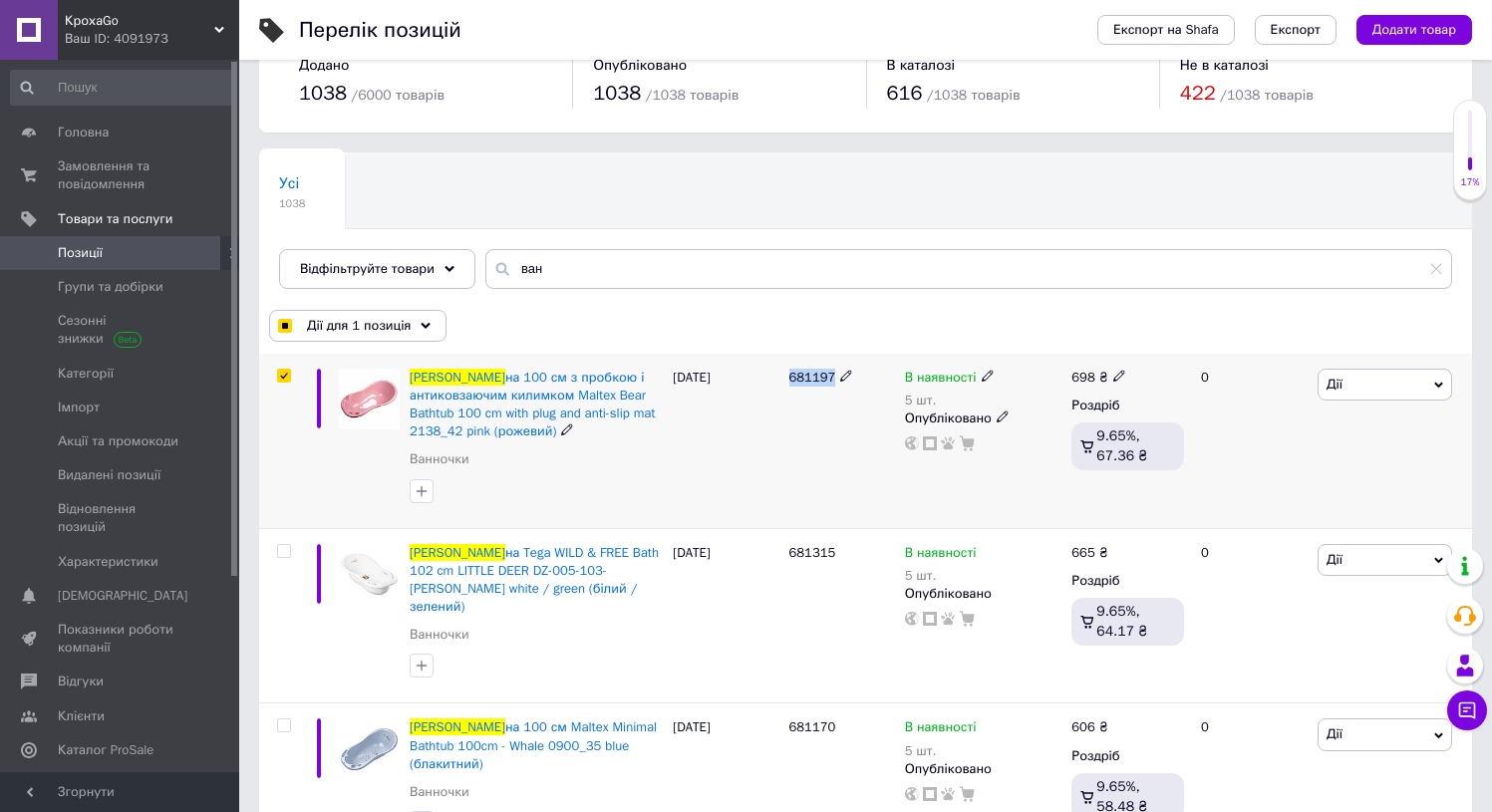 copy on "681197" 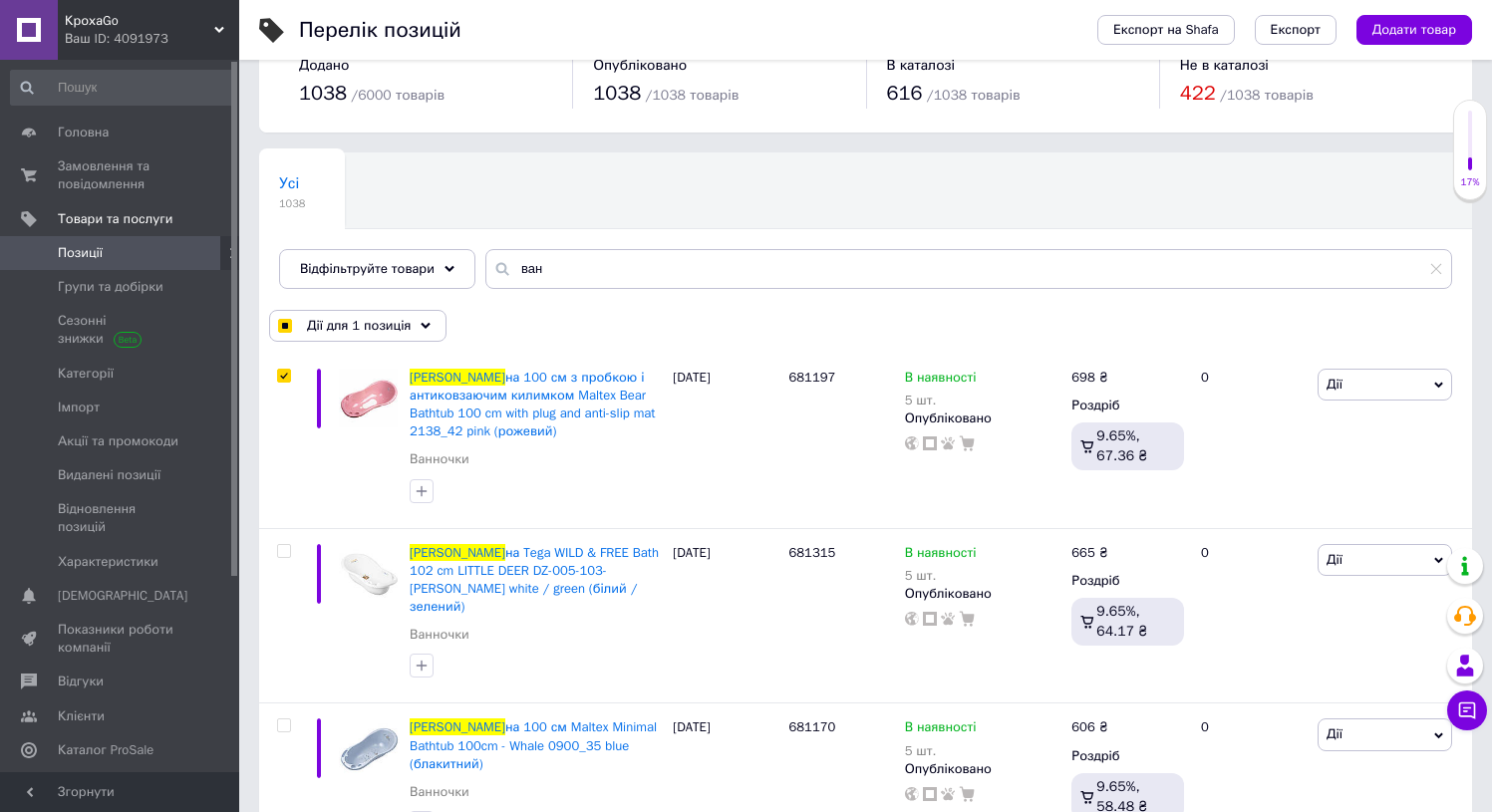 click 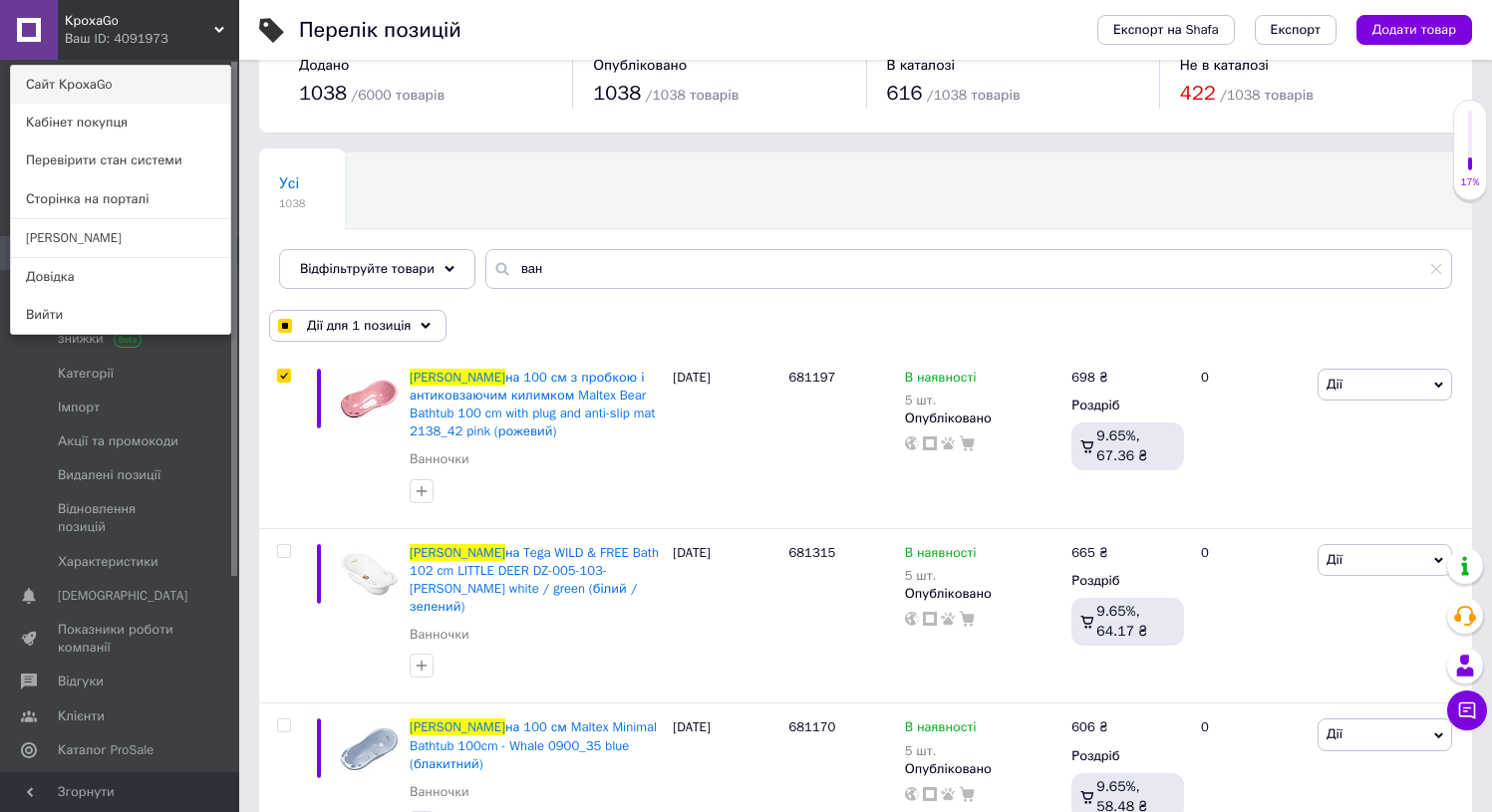 click on "Сайт КрохаGo" at bounding box center (121, 85) 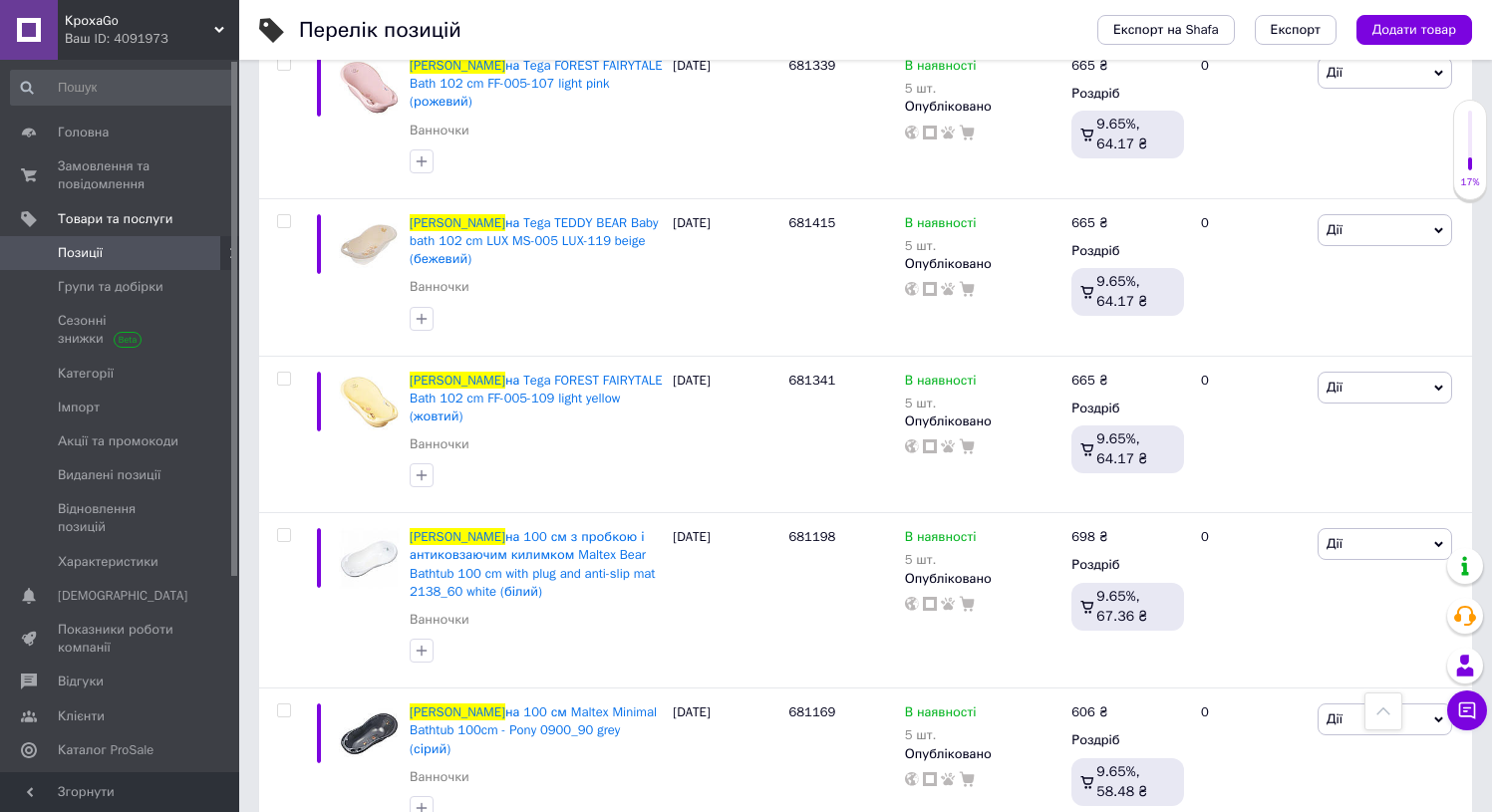 scroll, scrollTop: 1623, scrollLeft: 0, axis: vertical 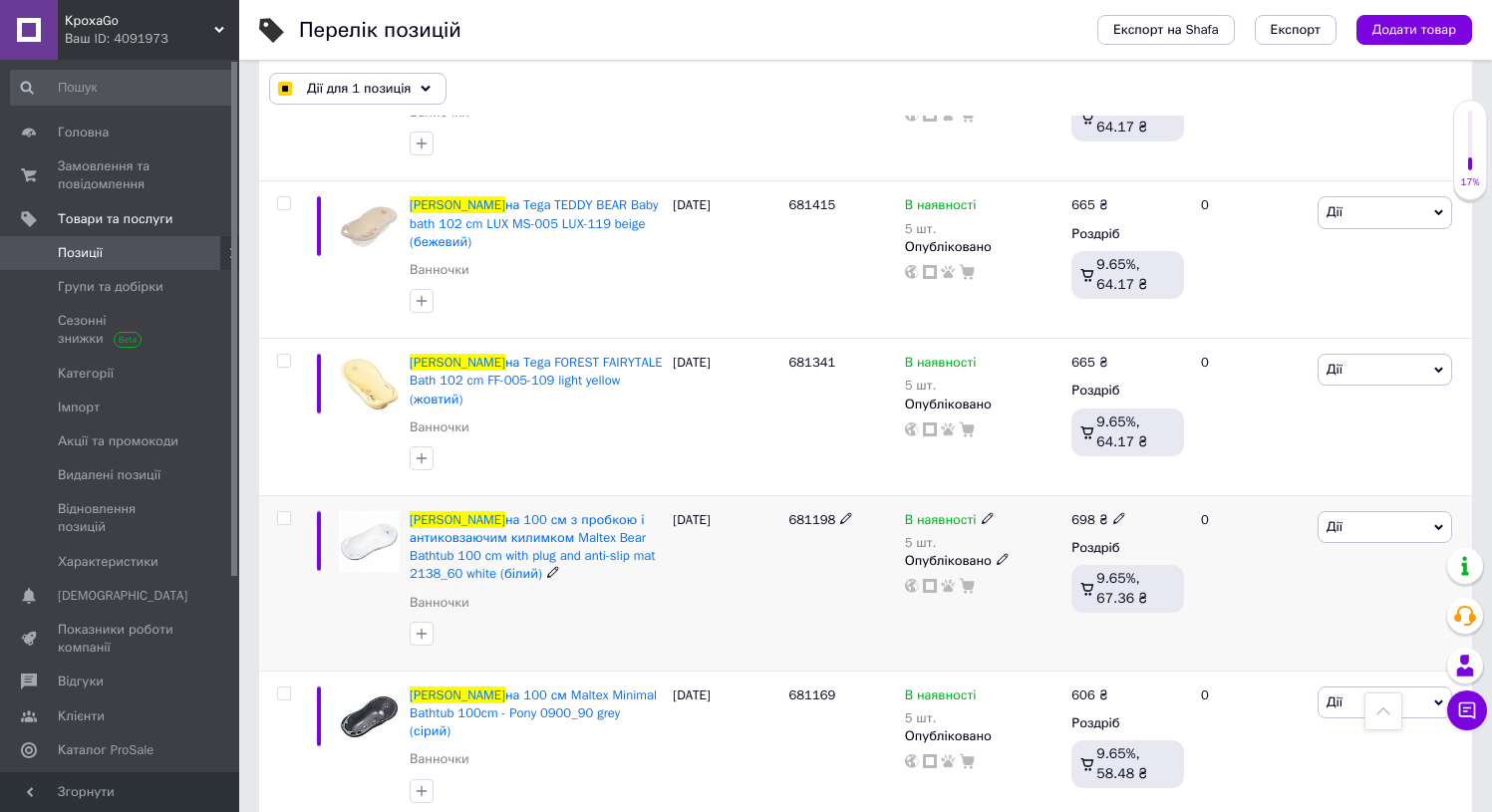 click on "Дії" at bounding box center [1384, 527] 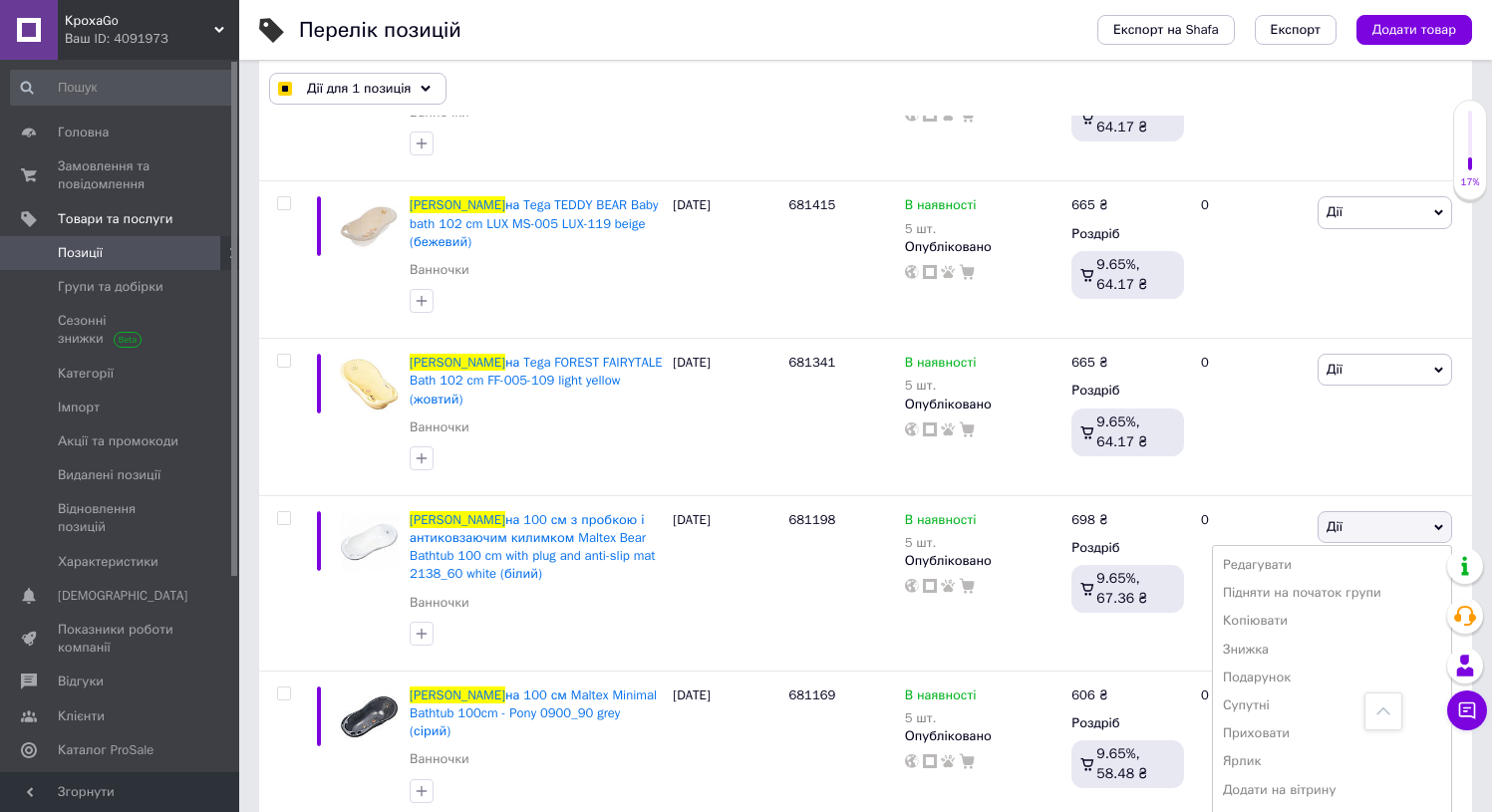 click on "Перелік позицій" at bounding box center [678, 30] 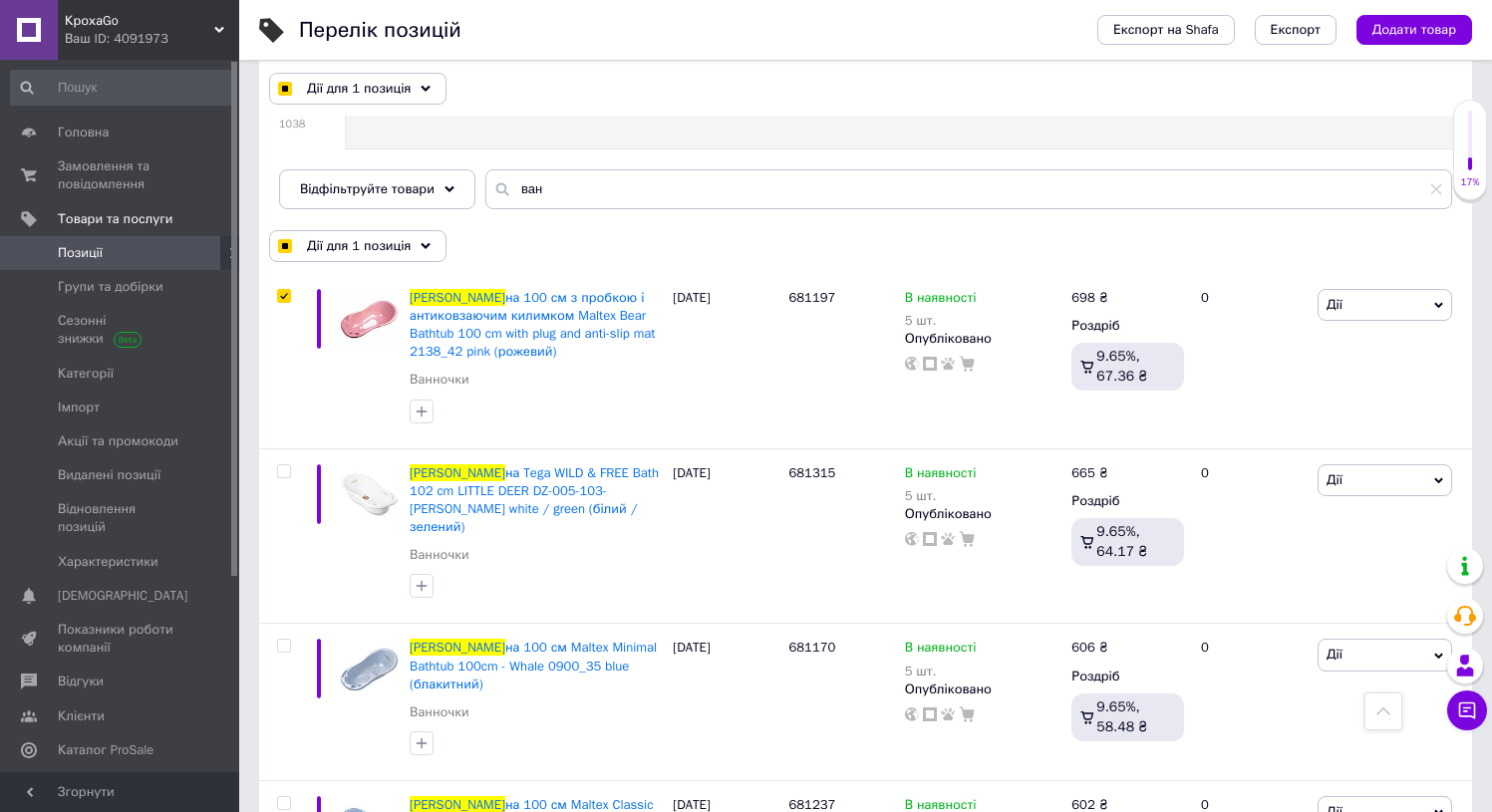 scroll, scrollTop: 0, scrollLeft: 0, axis: both 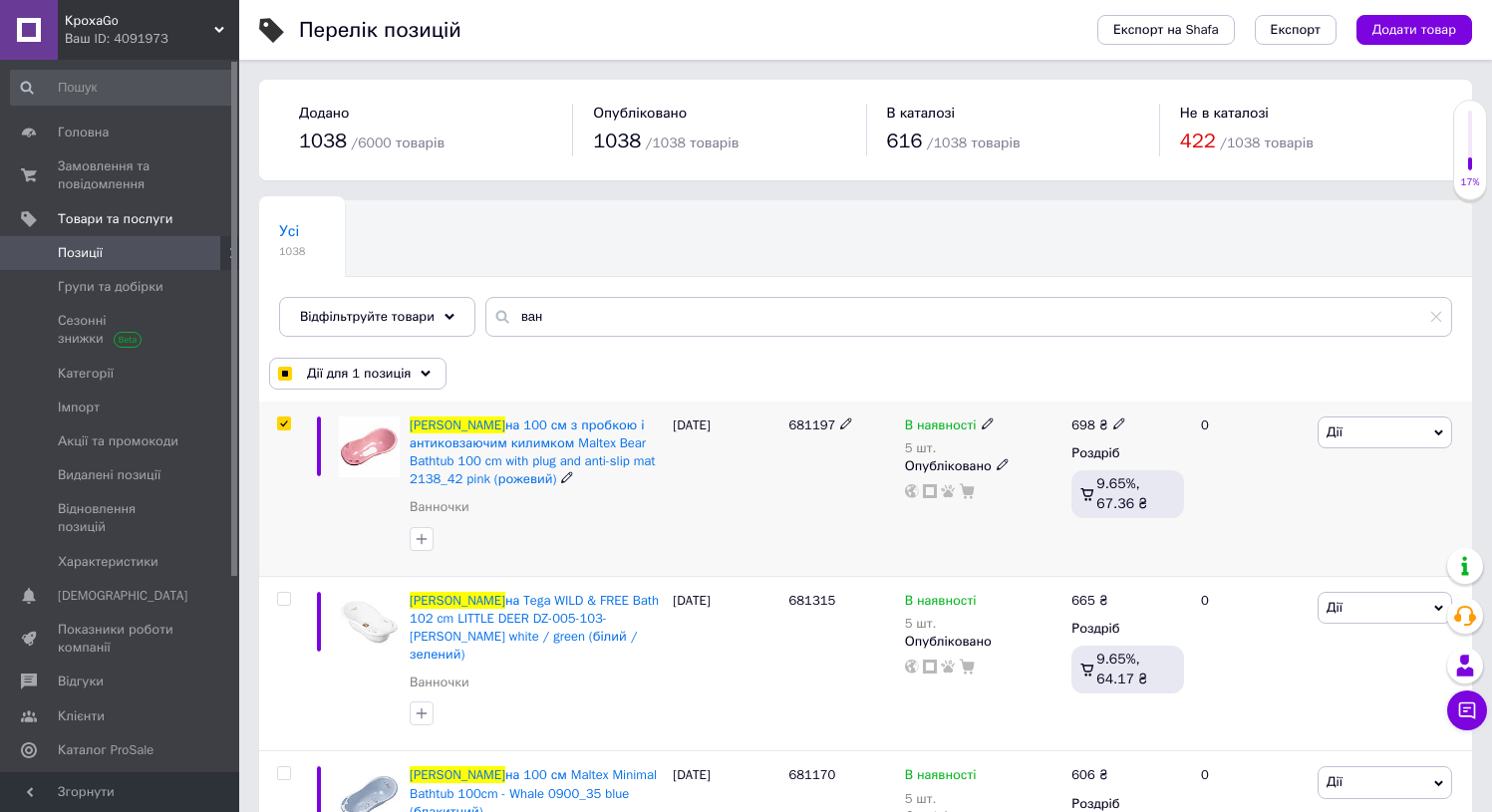 click at bounding box center (283, 423) 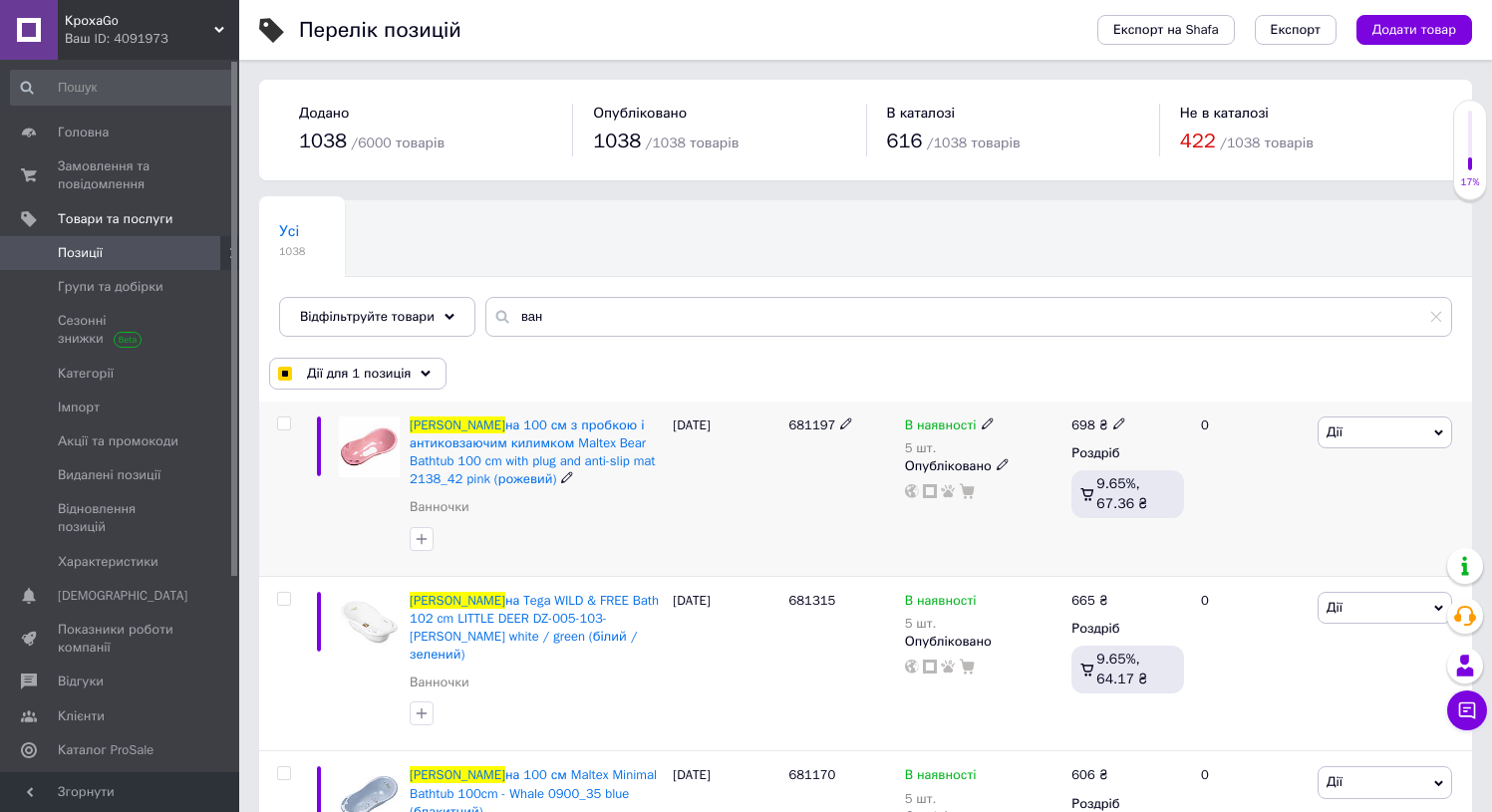 checkbox on "false" 